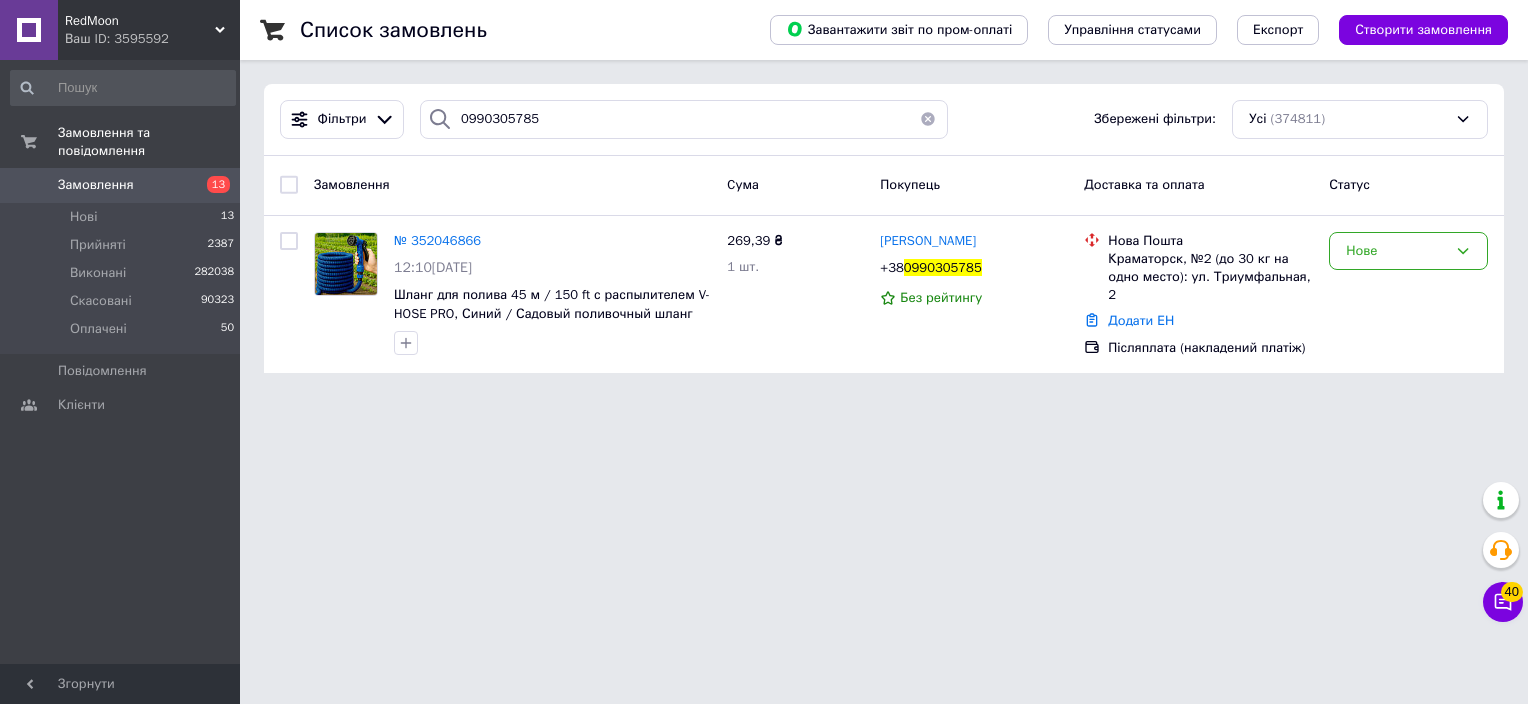 scroll, scrollTop: 0, scrollLeft: 0, axis: both 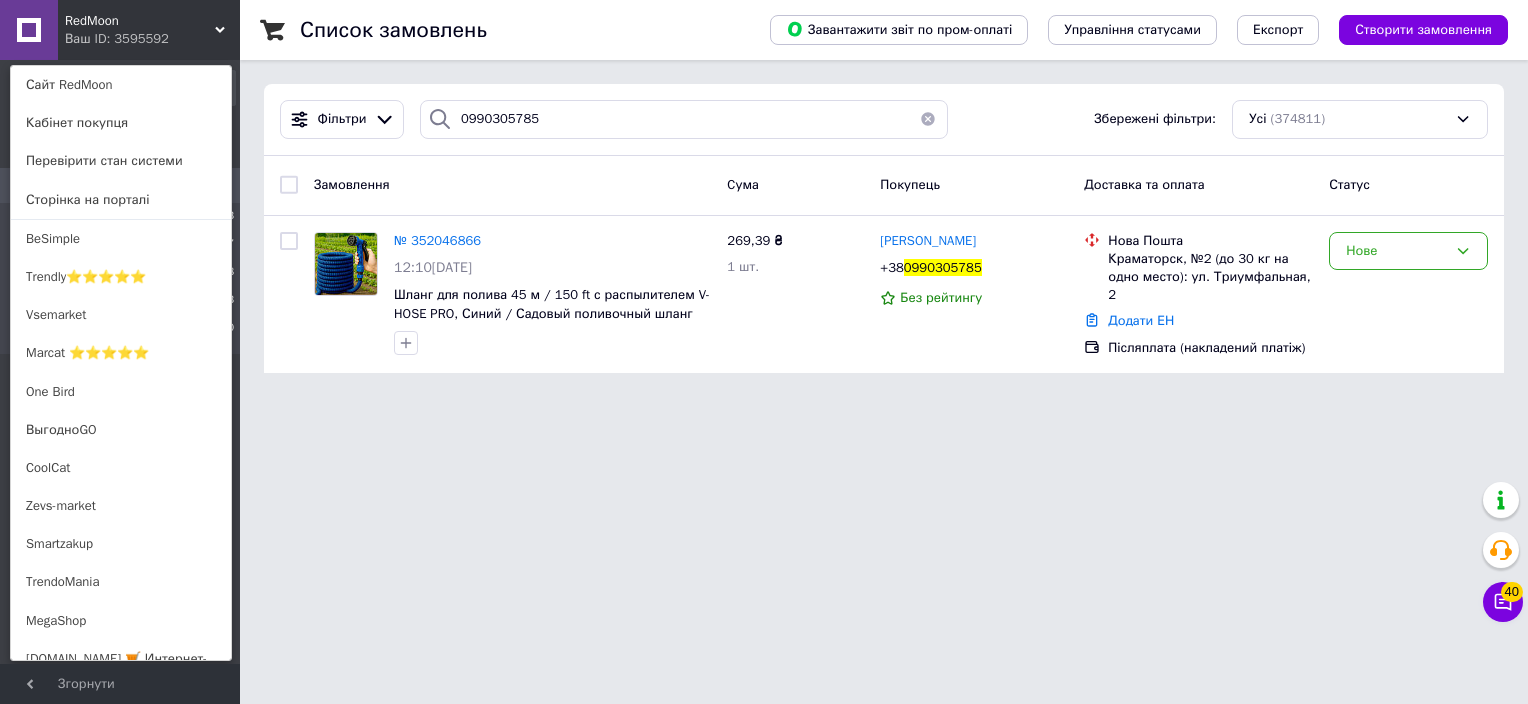 click on "Ваш ID: 3595592" at bounding box center [107, 39] 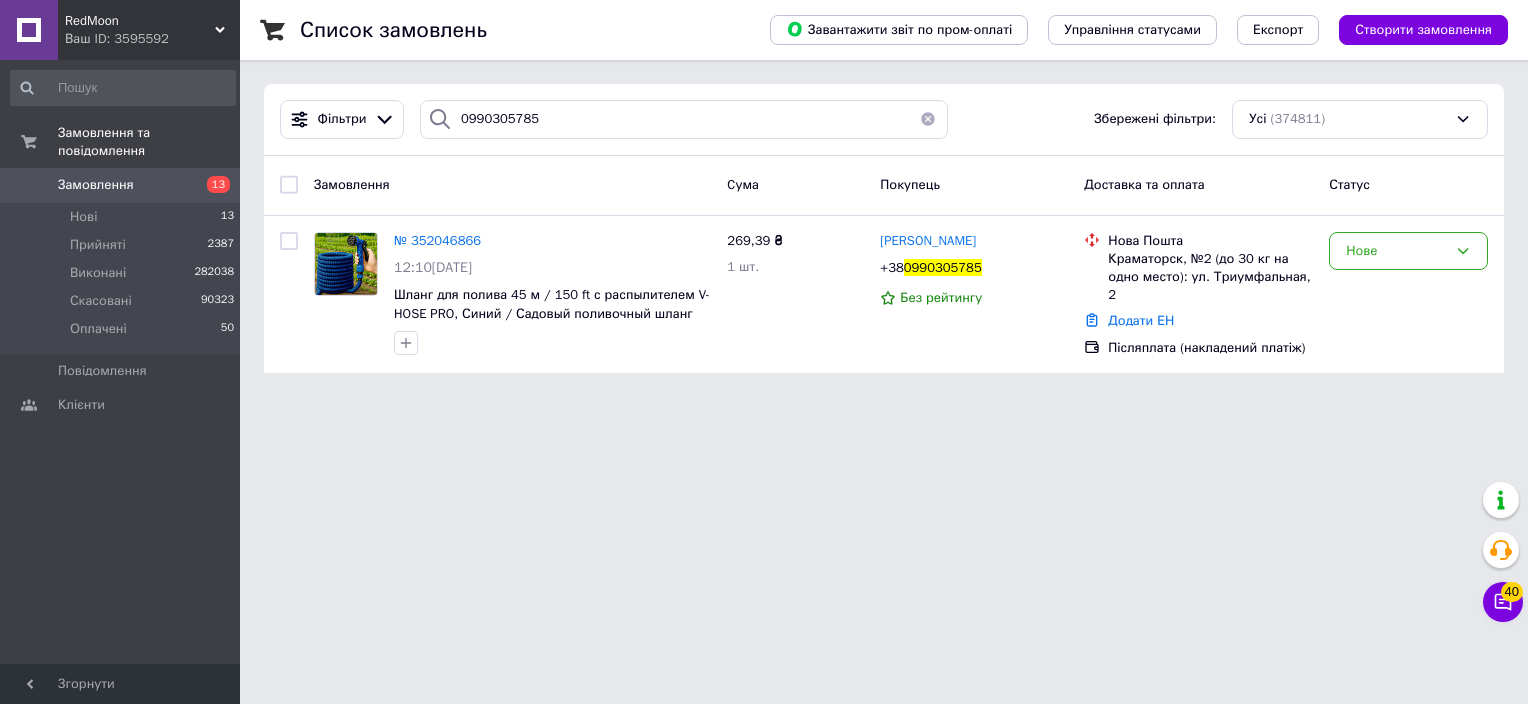 click on "Ваш ID: 3595592" at bounding box center (152, 39) 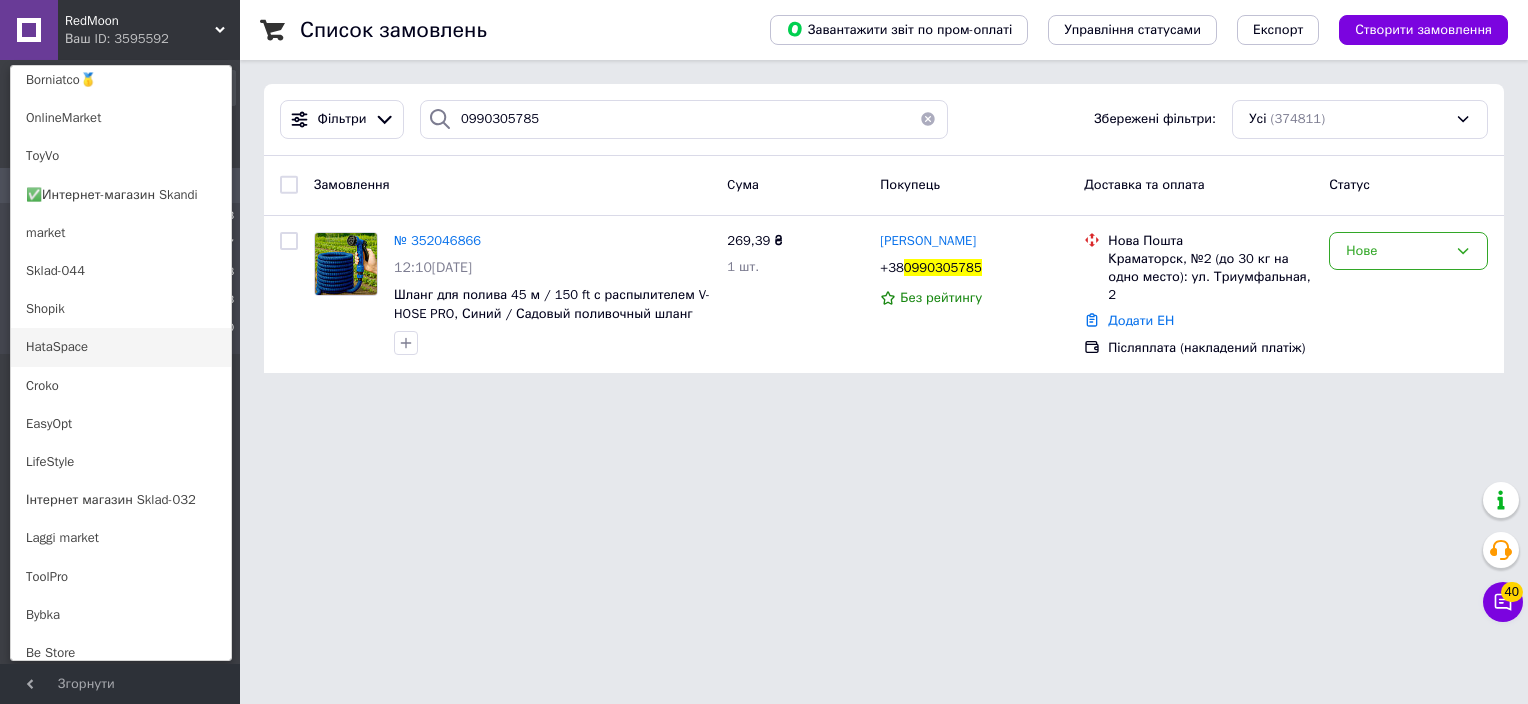scroll, scrollTop: 1297, scrollLeft: 0, axis: vertical 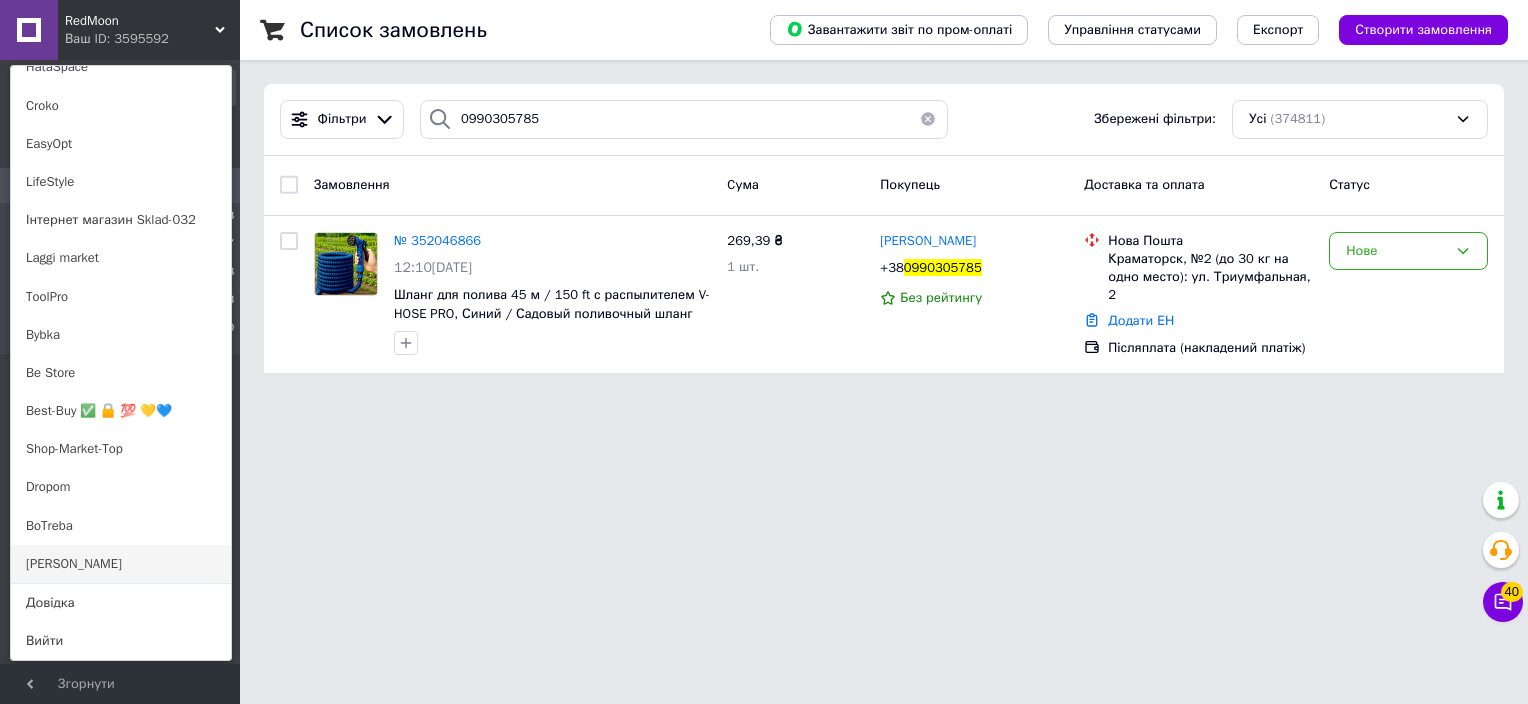 click on "[PERSON_NAME]" at bounding box center (121, 564) 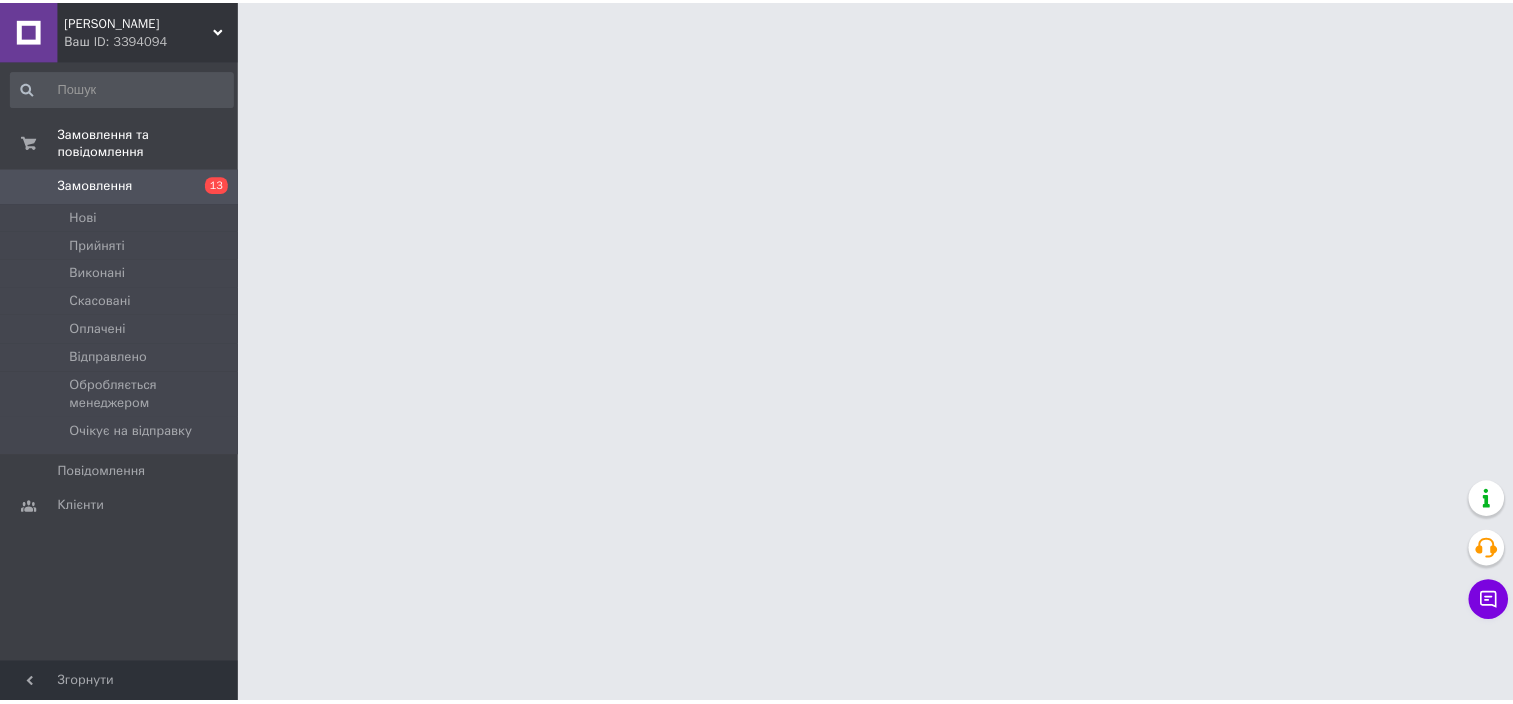scroll, scrollTop: 0, scrollLeft: 0, axis: both 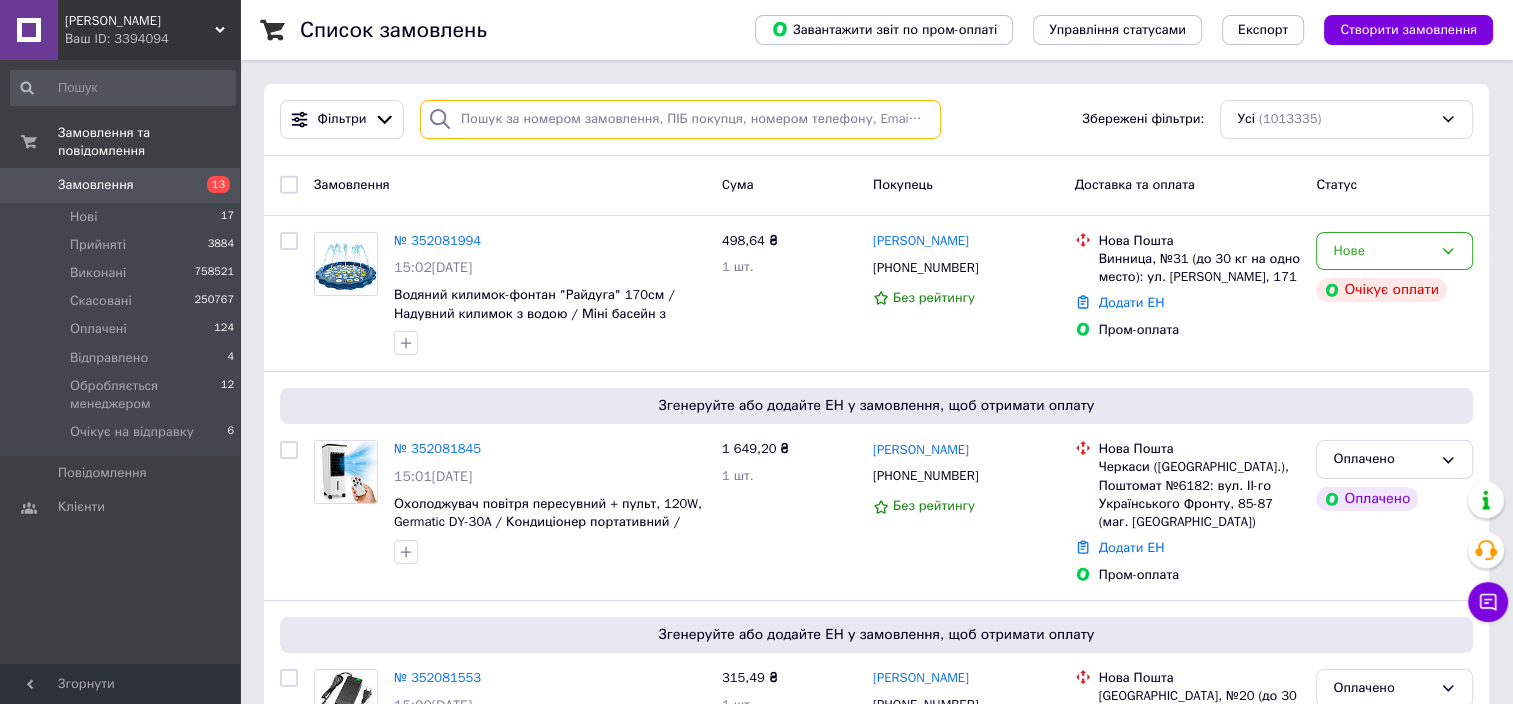 click at bounding box center (680, 119) 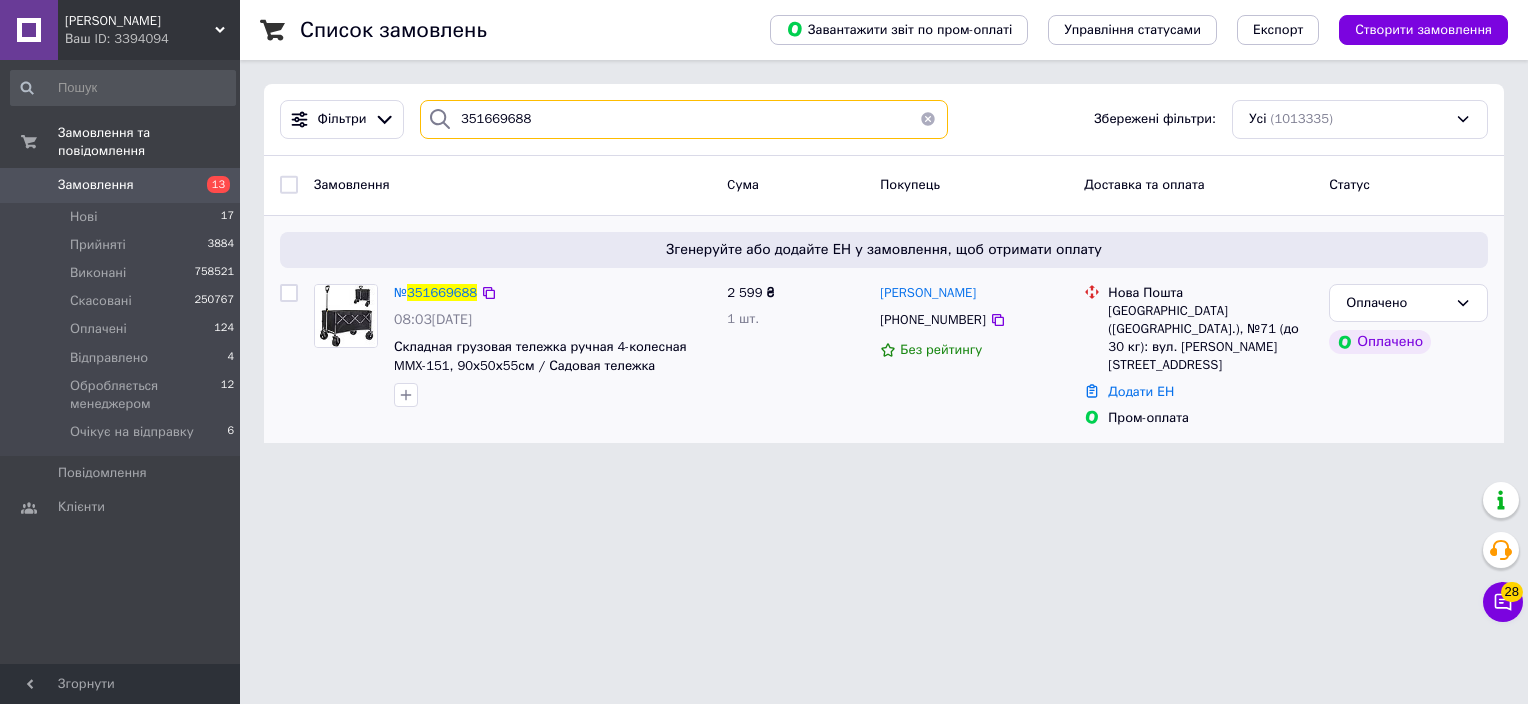 type on "351669688" 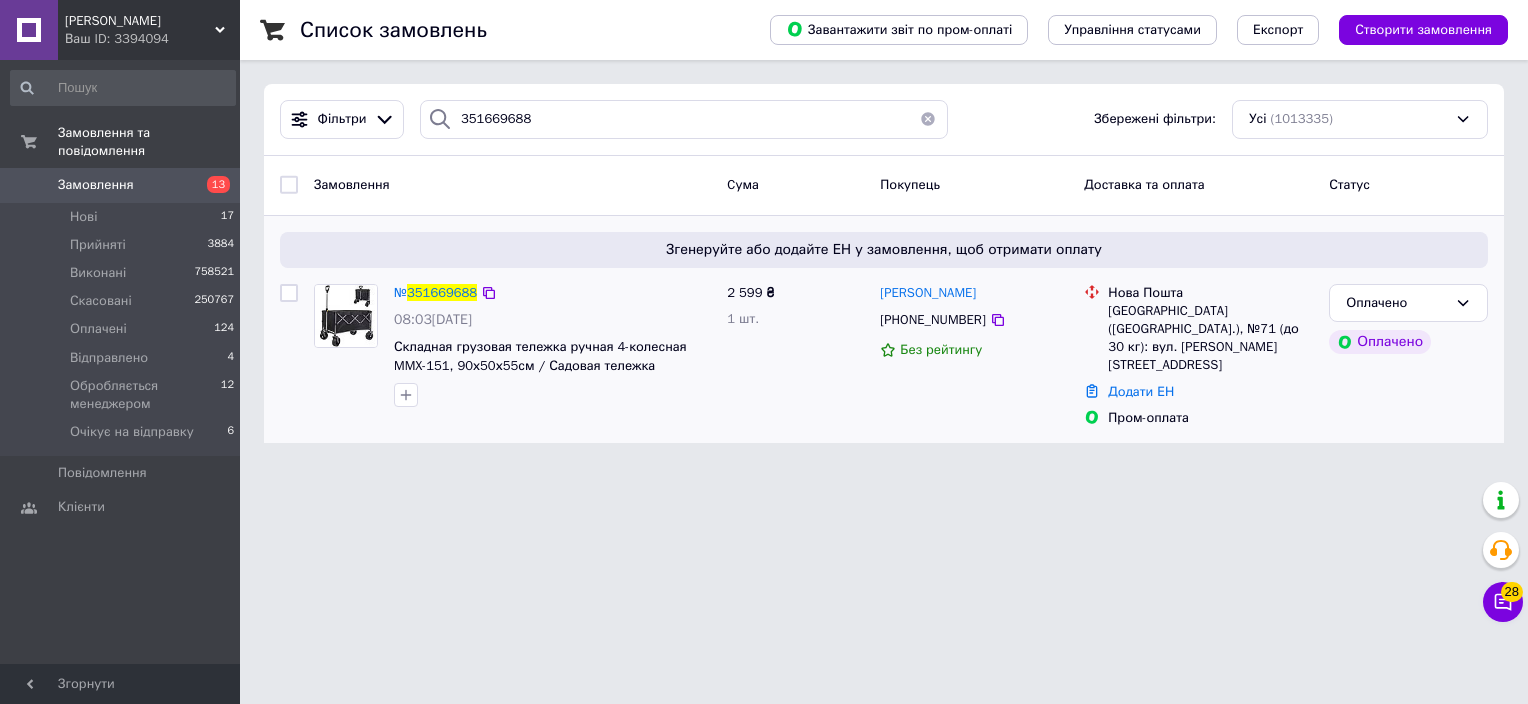 click on "Нова Пошта Львів (Львівська обл.), №71 (до 30 кг): вул. Горбачевського, 8 Додати ЕН Пром-оплата" at bounding box center [1198, 356] 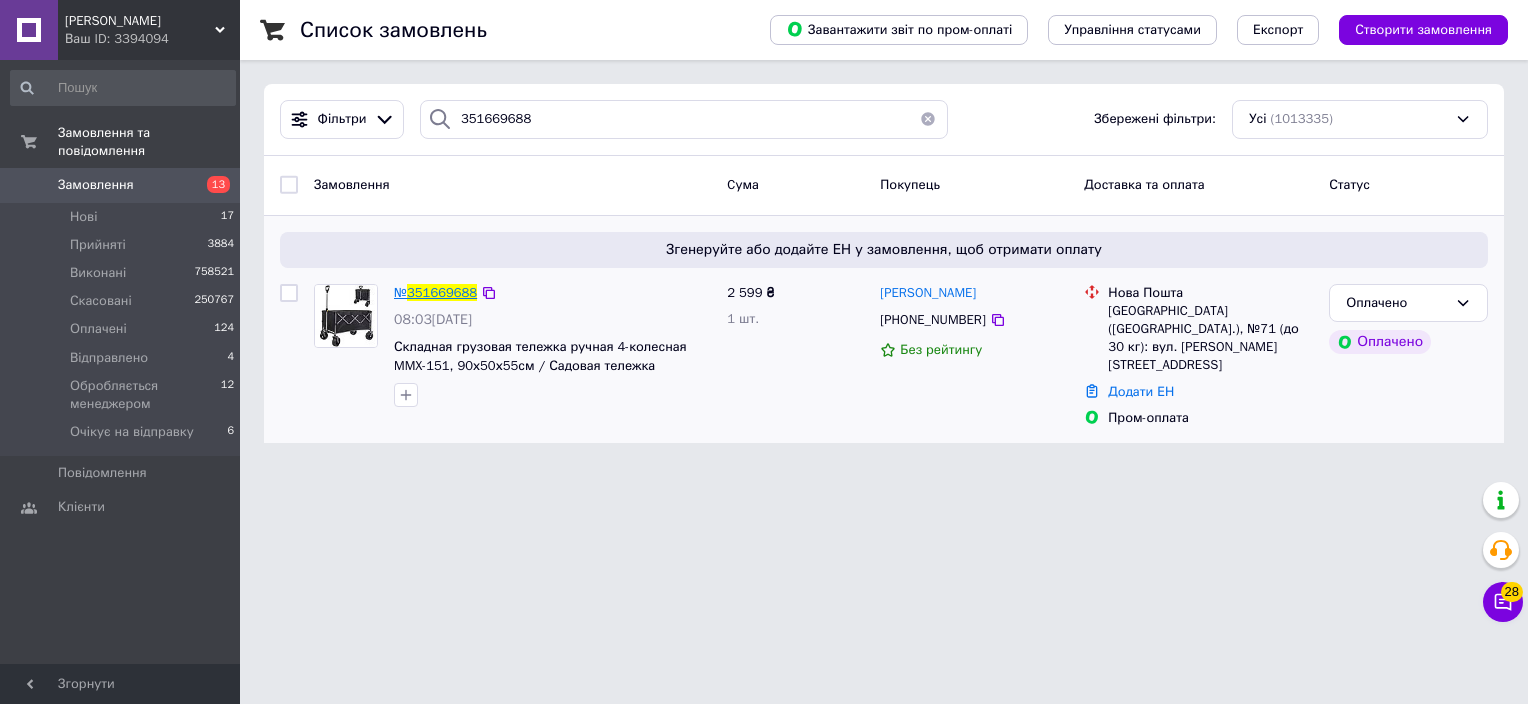 click on "351669688" at bounding box center (442, 292) 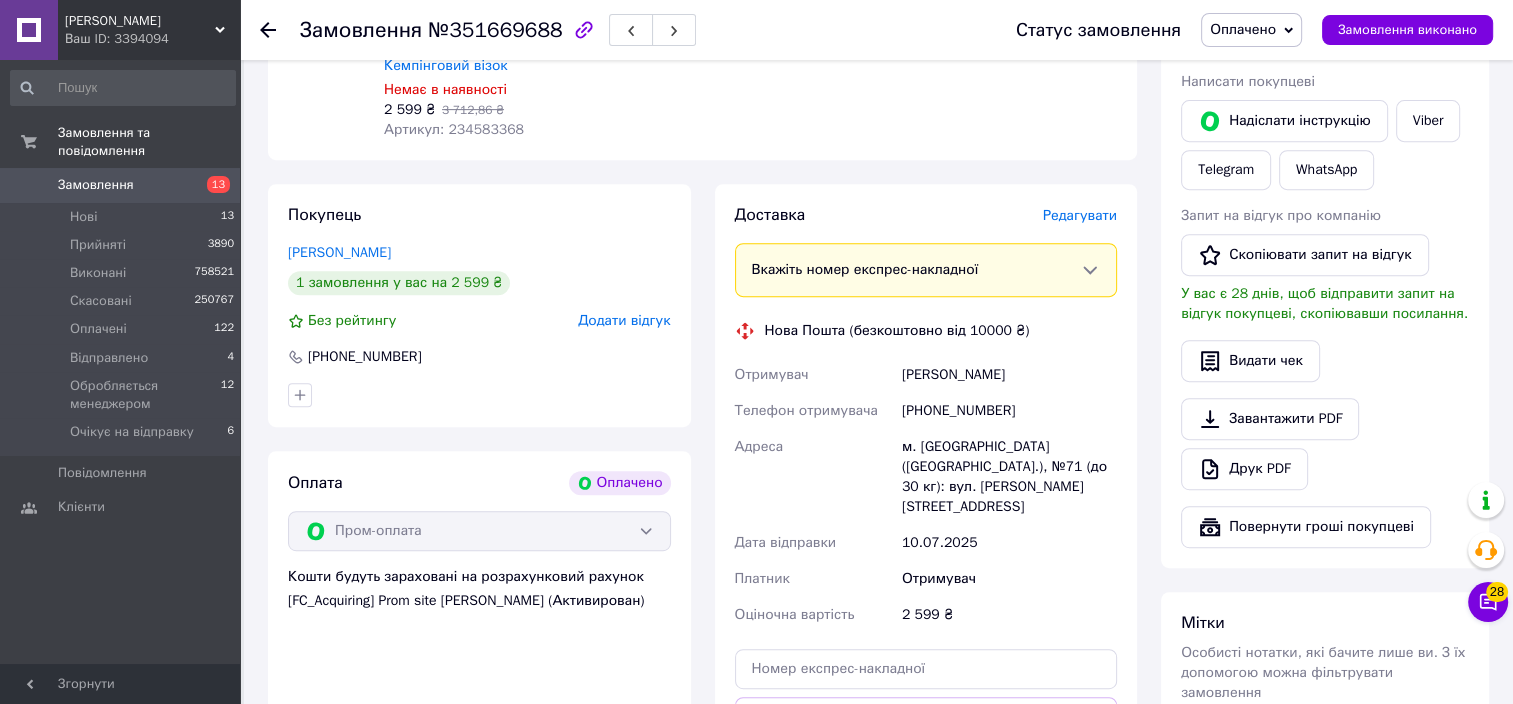 scroll, scrollTop: 1010, scrollLeft: 0, axis: vertical 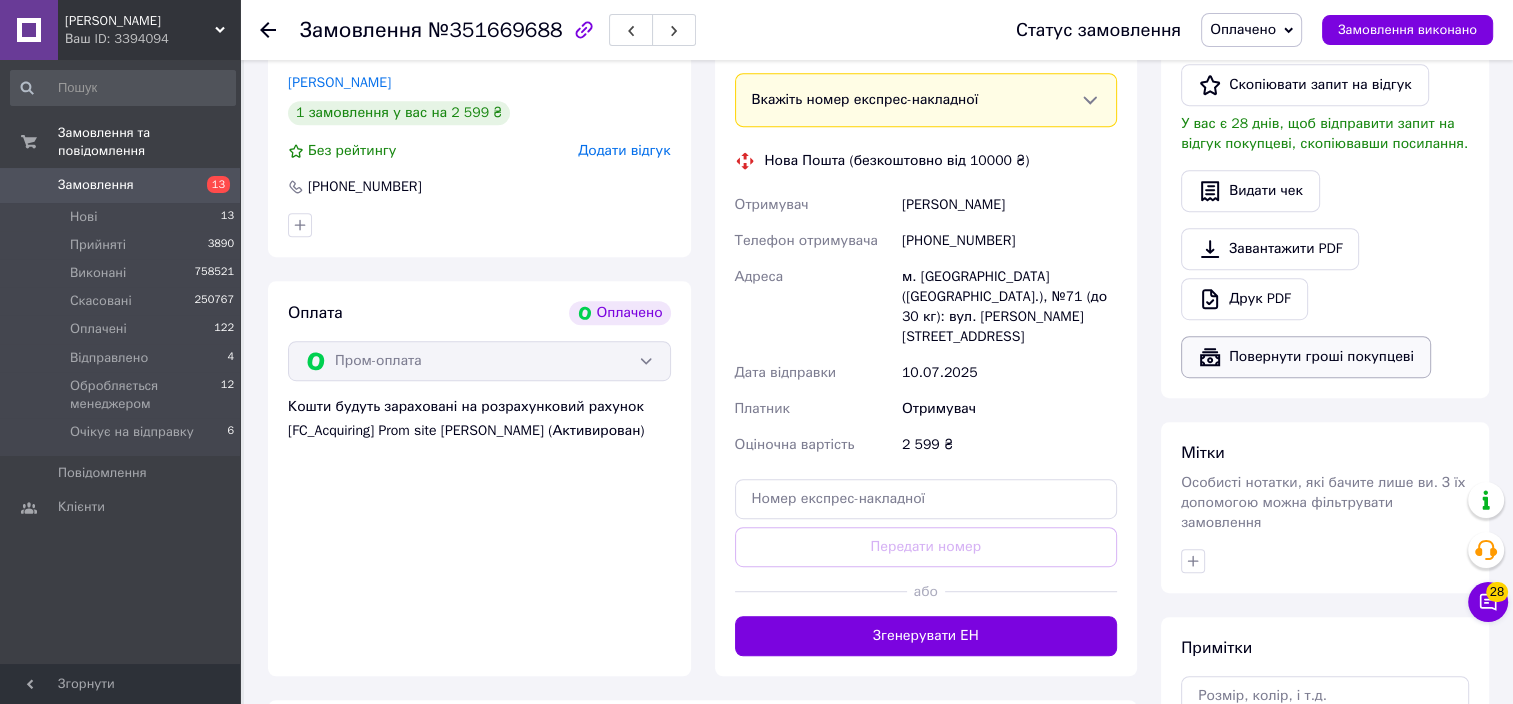 click on "Повернути гроші покупцеві" at bounding box center [1306, 357] 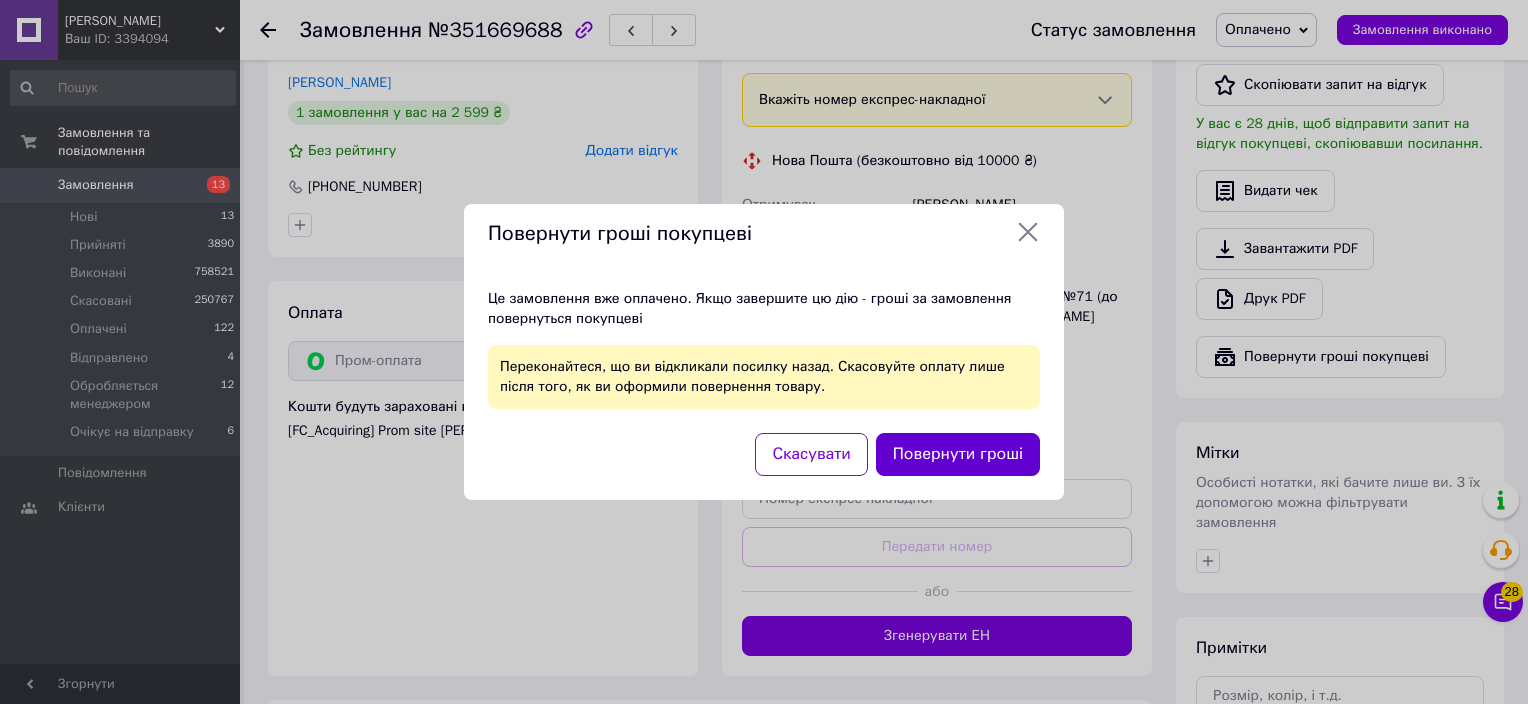 click on "Повернути гроші" at bounding box center (958, 454) 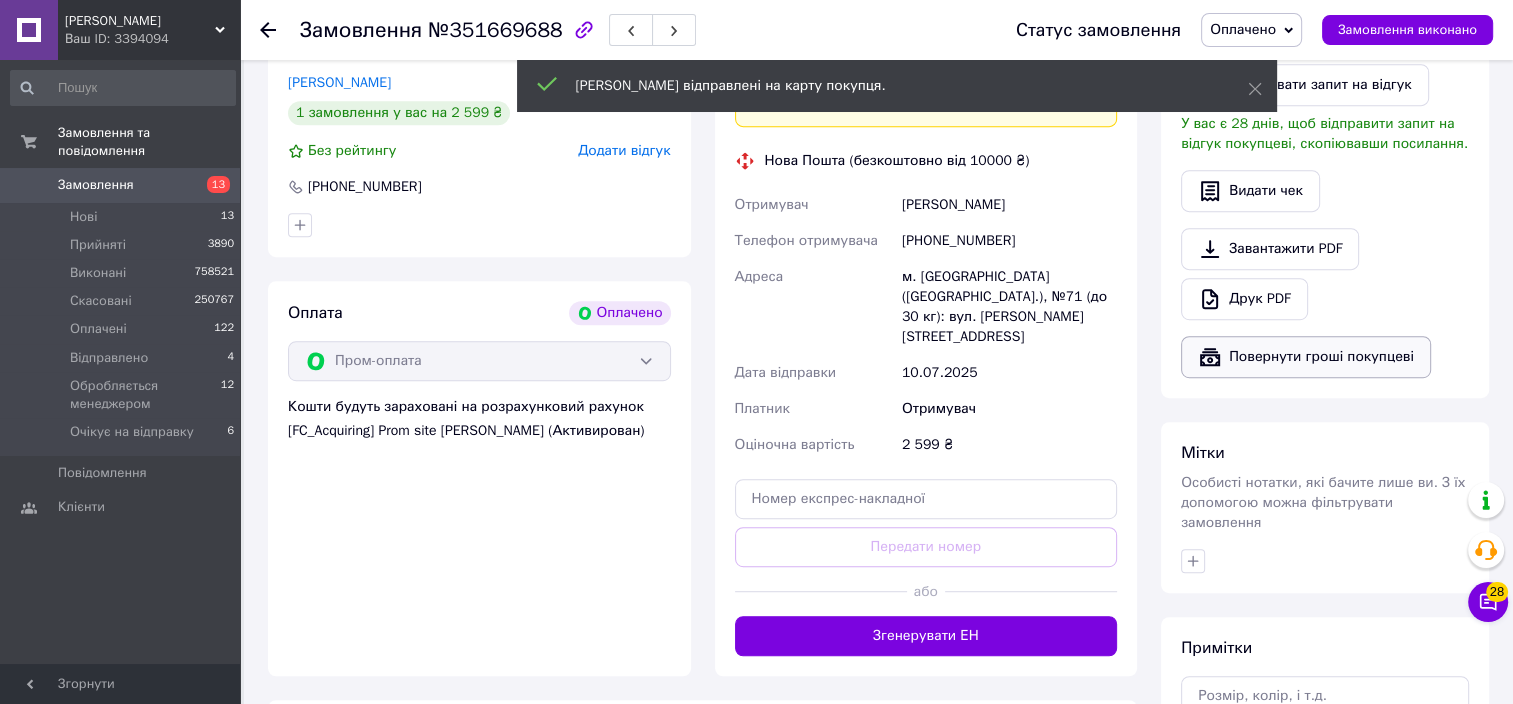 click on "Повернути гроші покупцеві" at bounding box center [1306, 357] 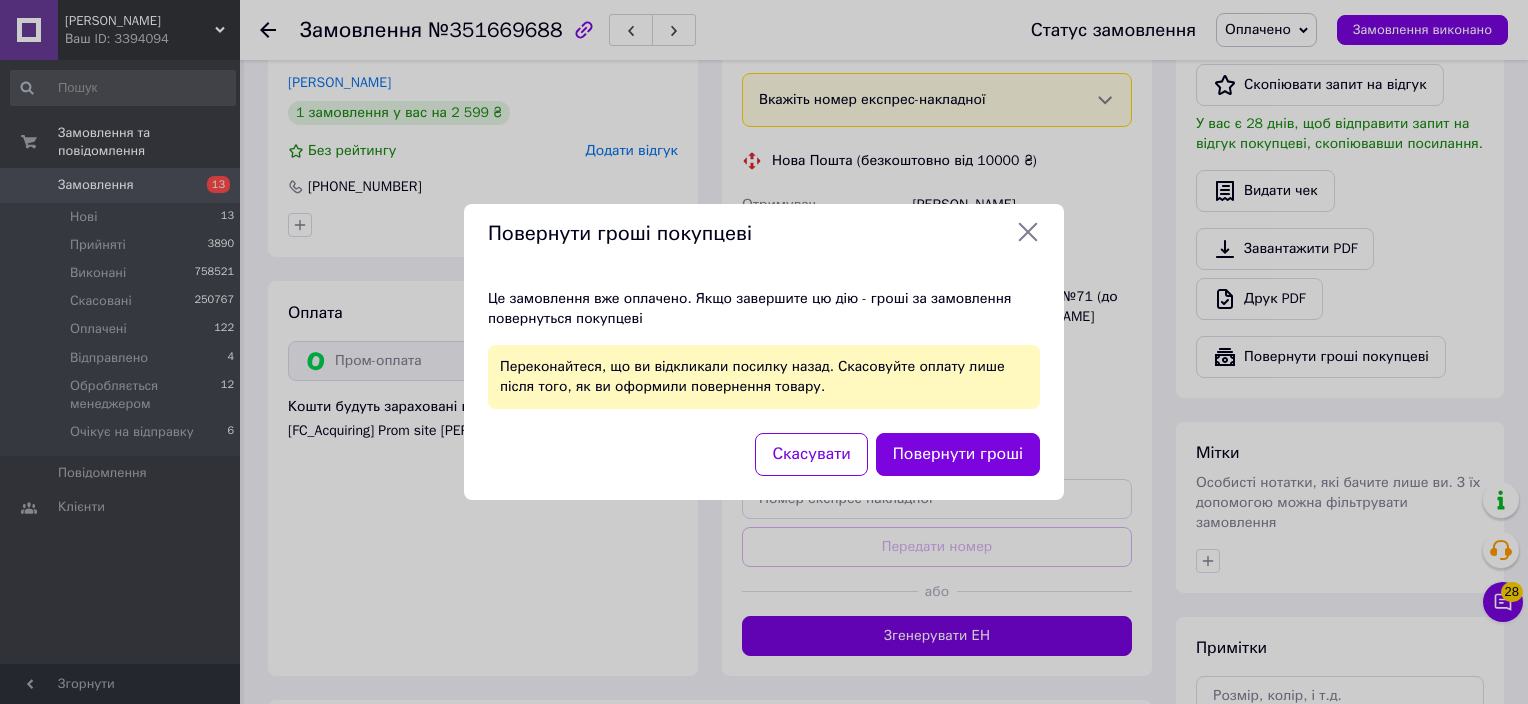 click 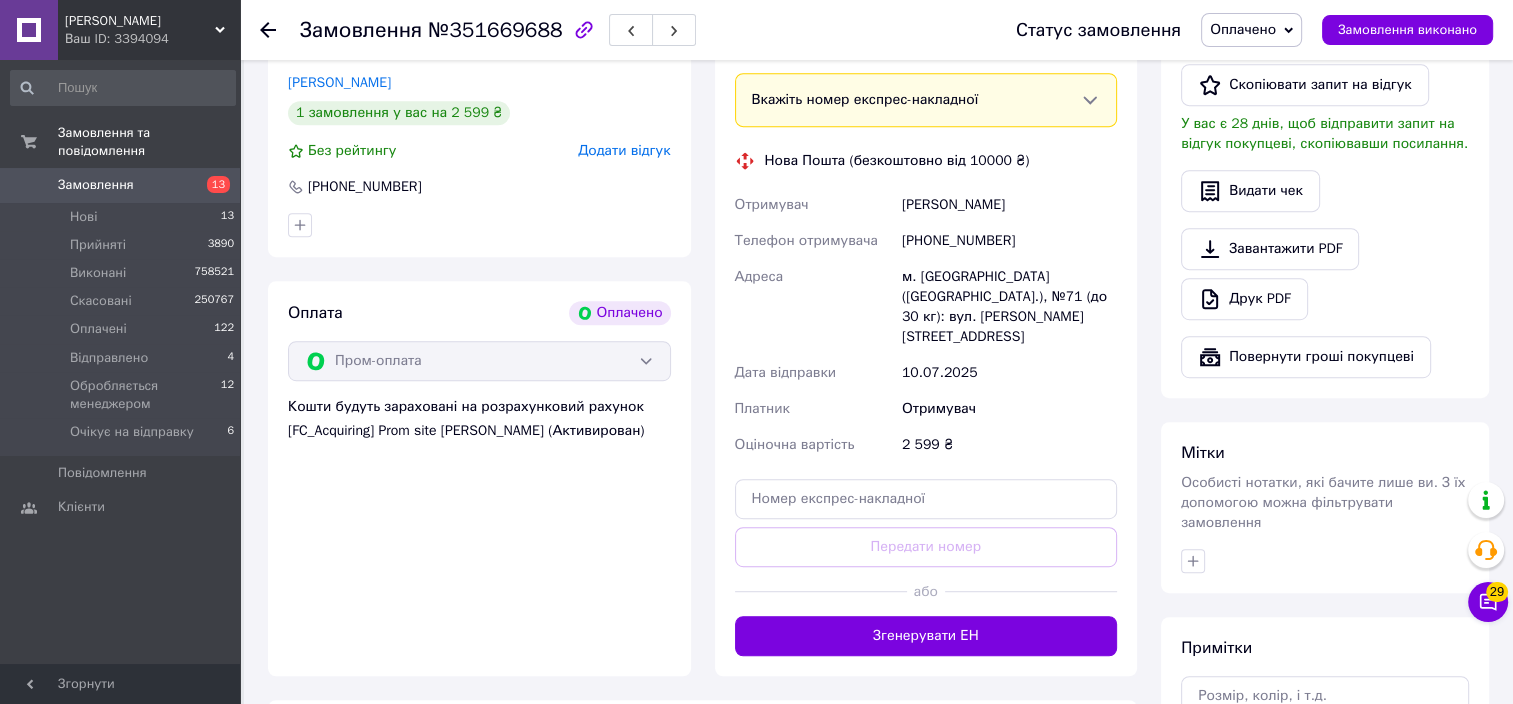 click on "Ваш ID: 3394094" at bounding box center (152, 39) 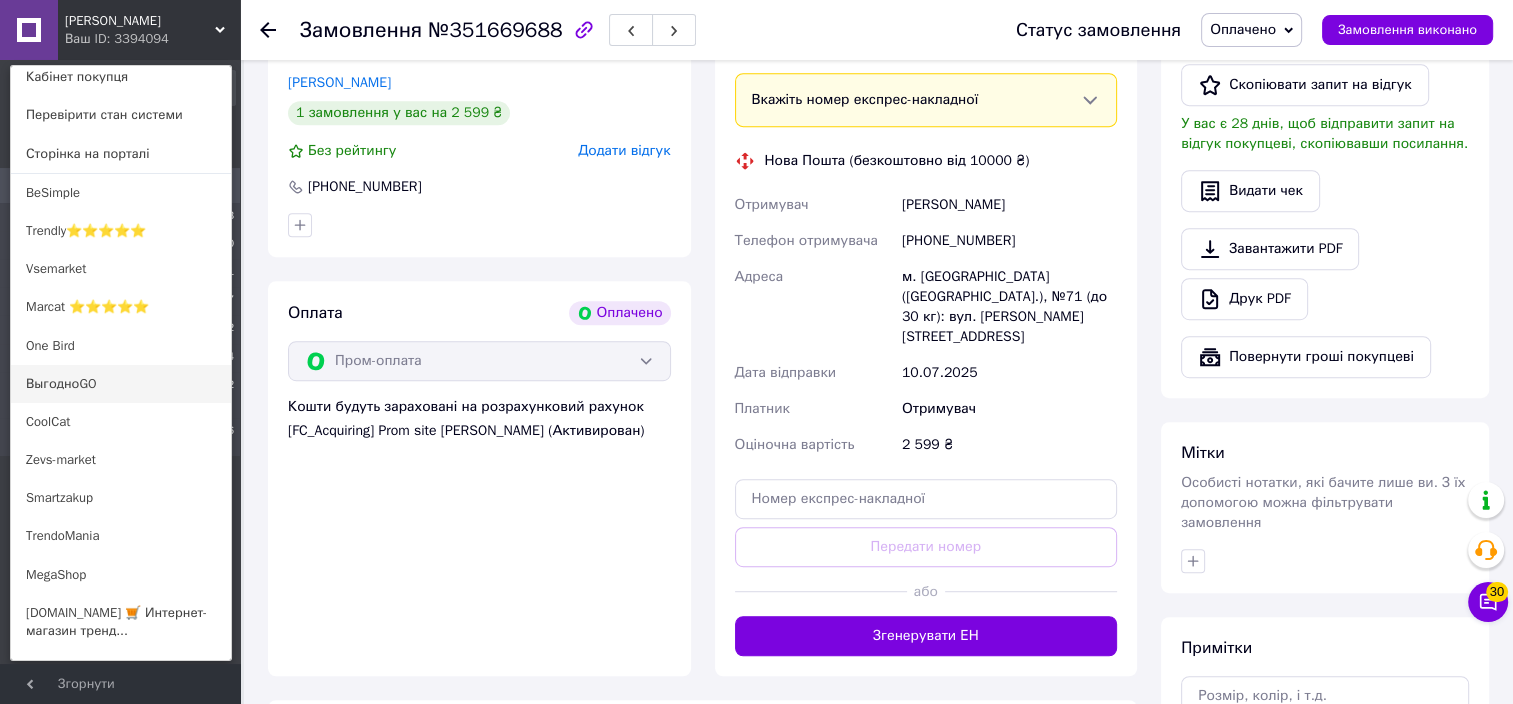 scroll, scrollTop: 0, scrollLeft: 0, axis: both 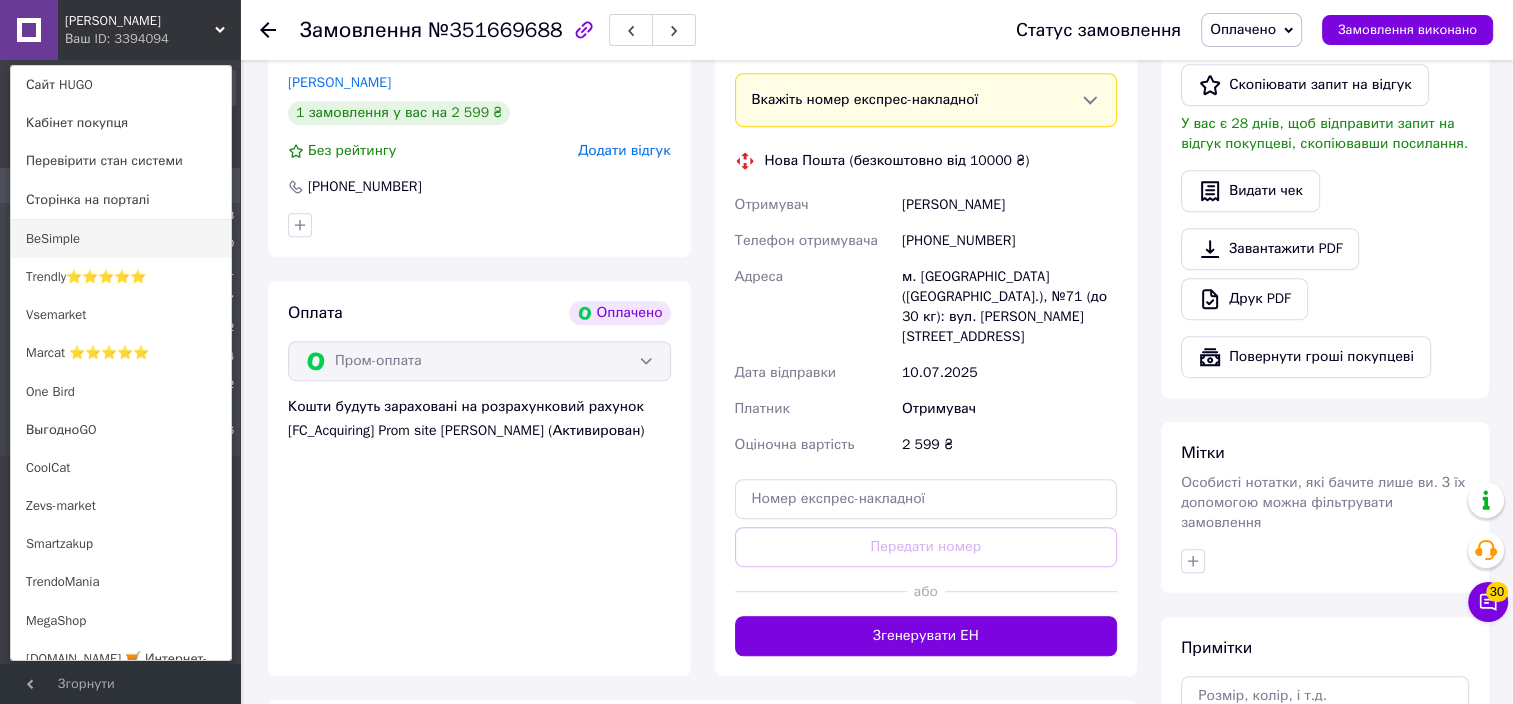click on "BeSimple" at bounding box center [121, 239] 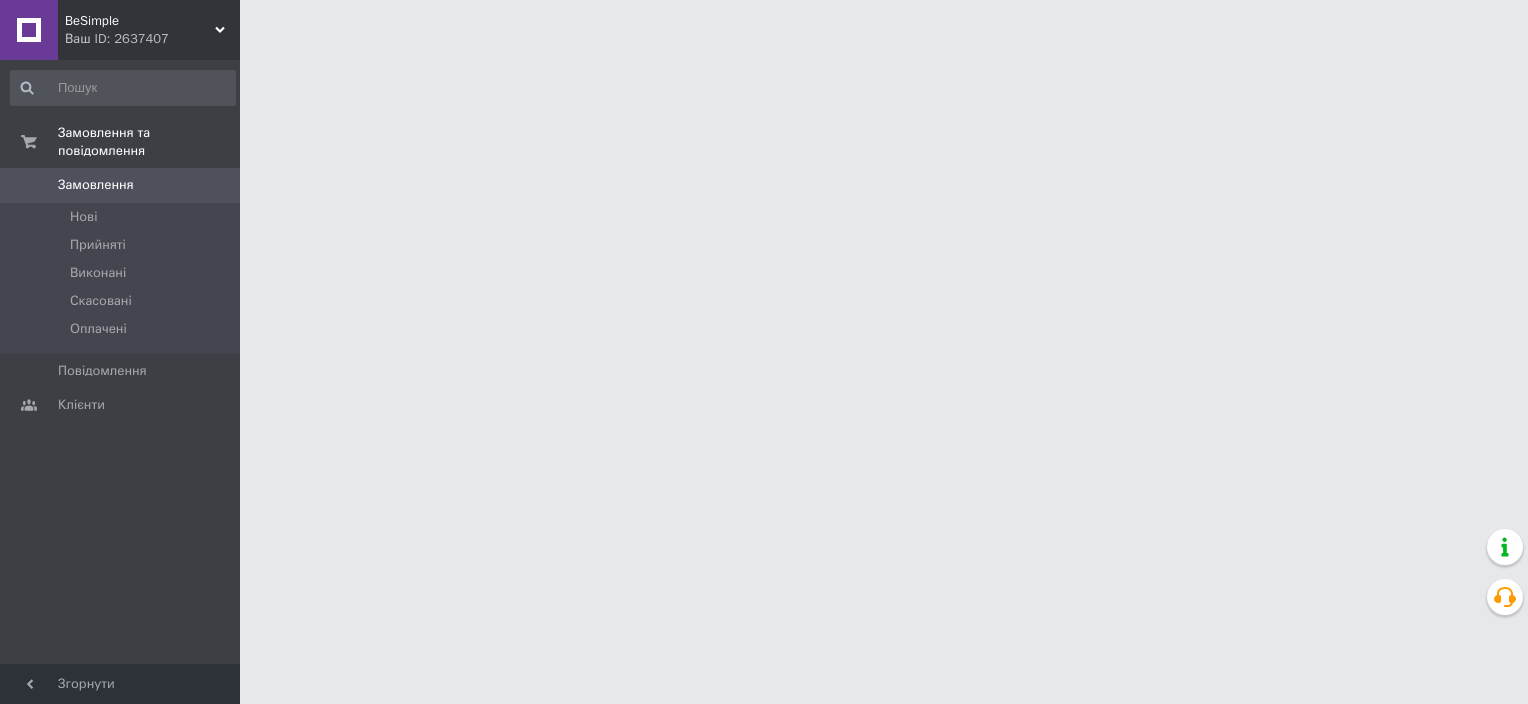 scroll, scrollTop: 0, scrollLeft: 0, axis: both 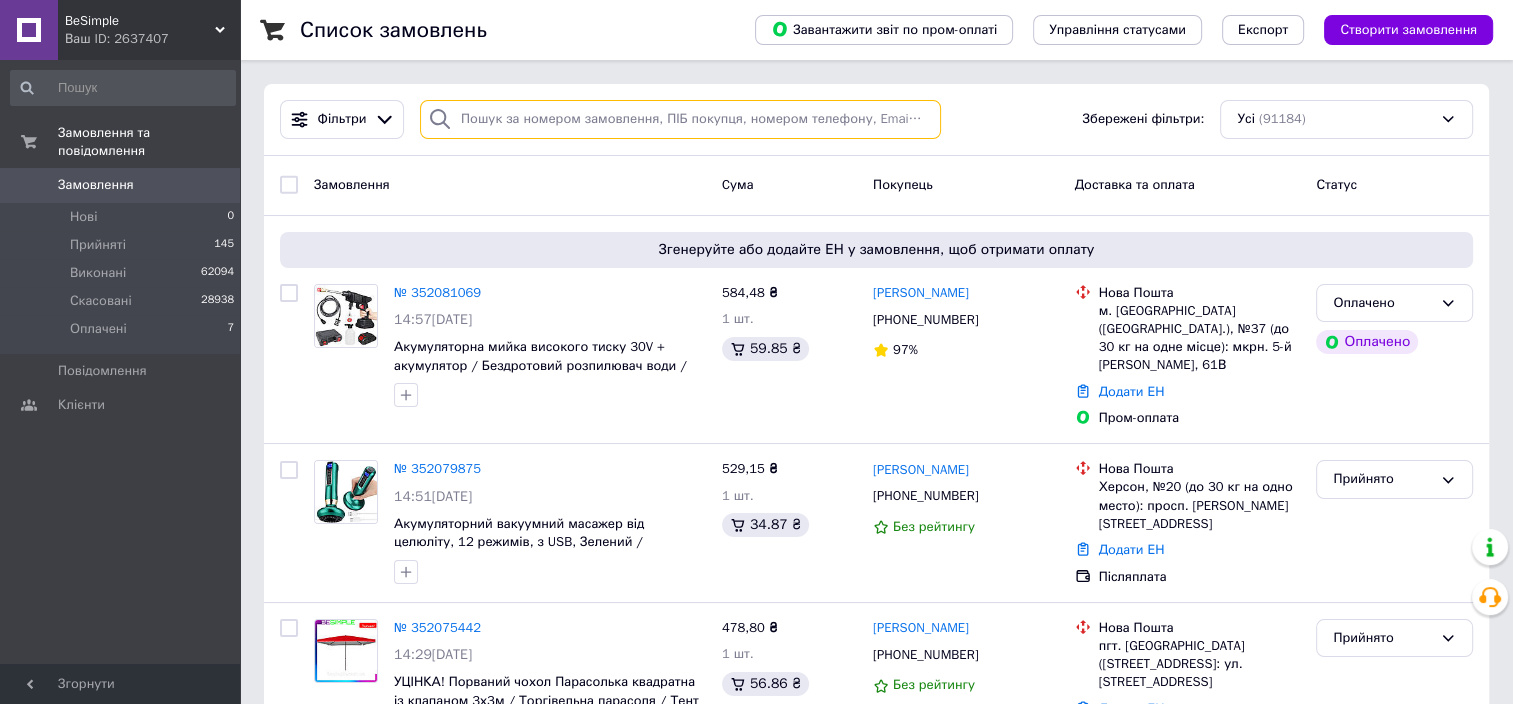 click at bounding box center [680, 119] 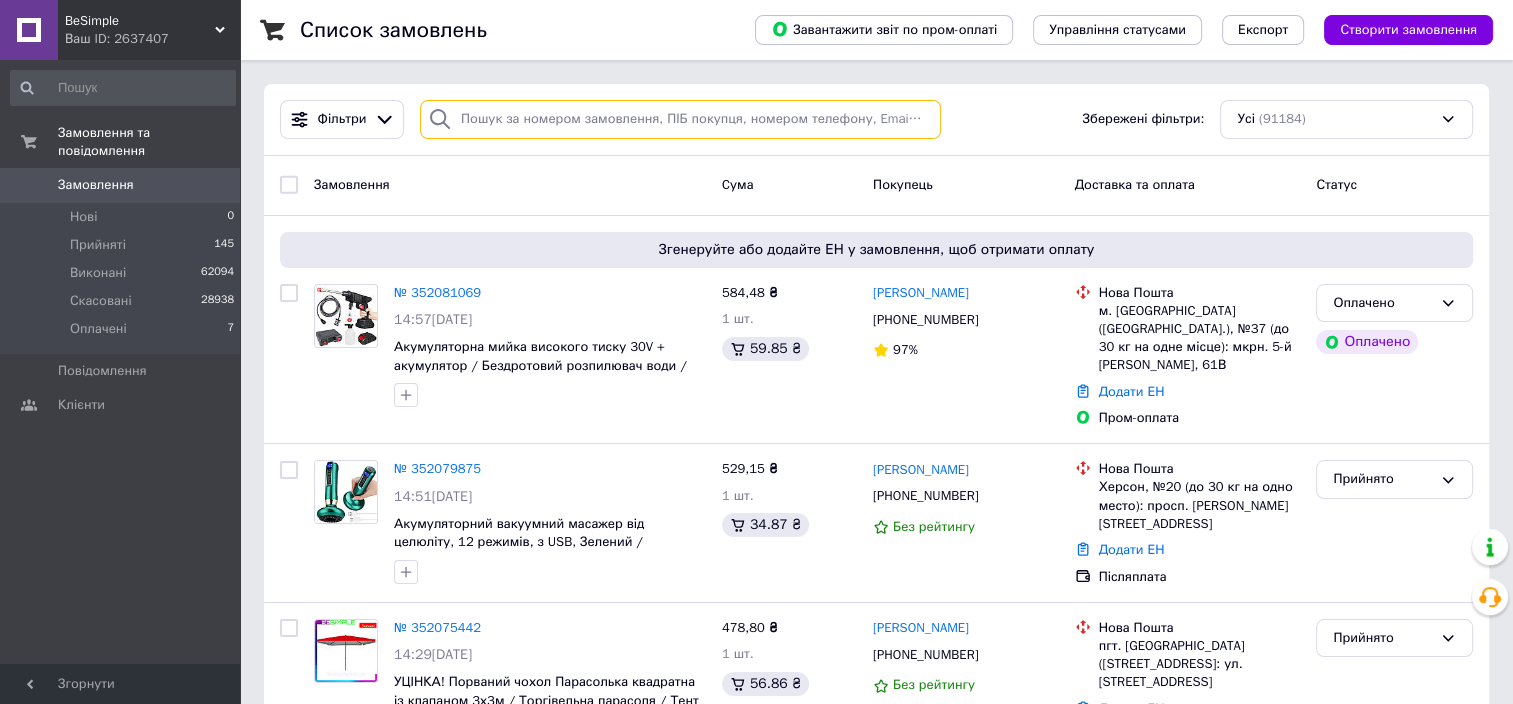 paste on "0976840063" 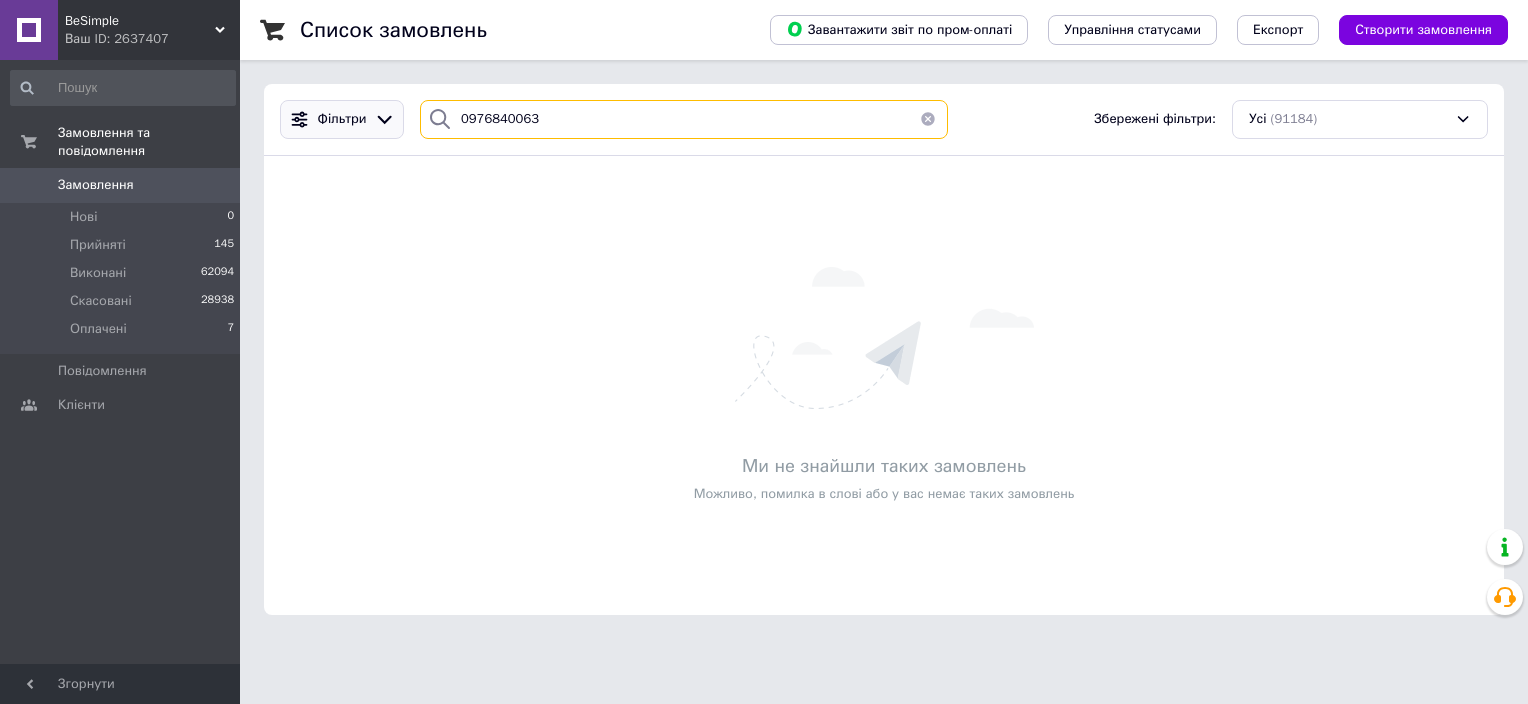 drag, startPoint x: 565, startPoint y: 124, endPoint x: 370, endPoint y: 119, distance: 195.06409 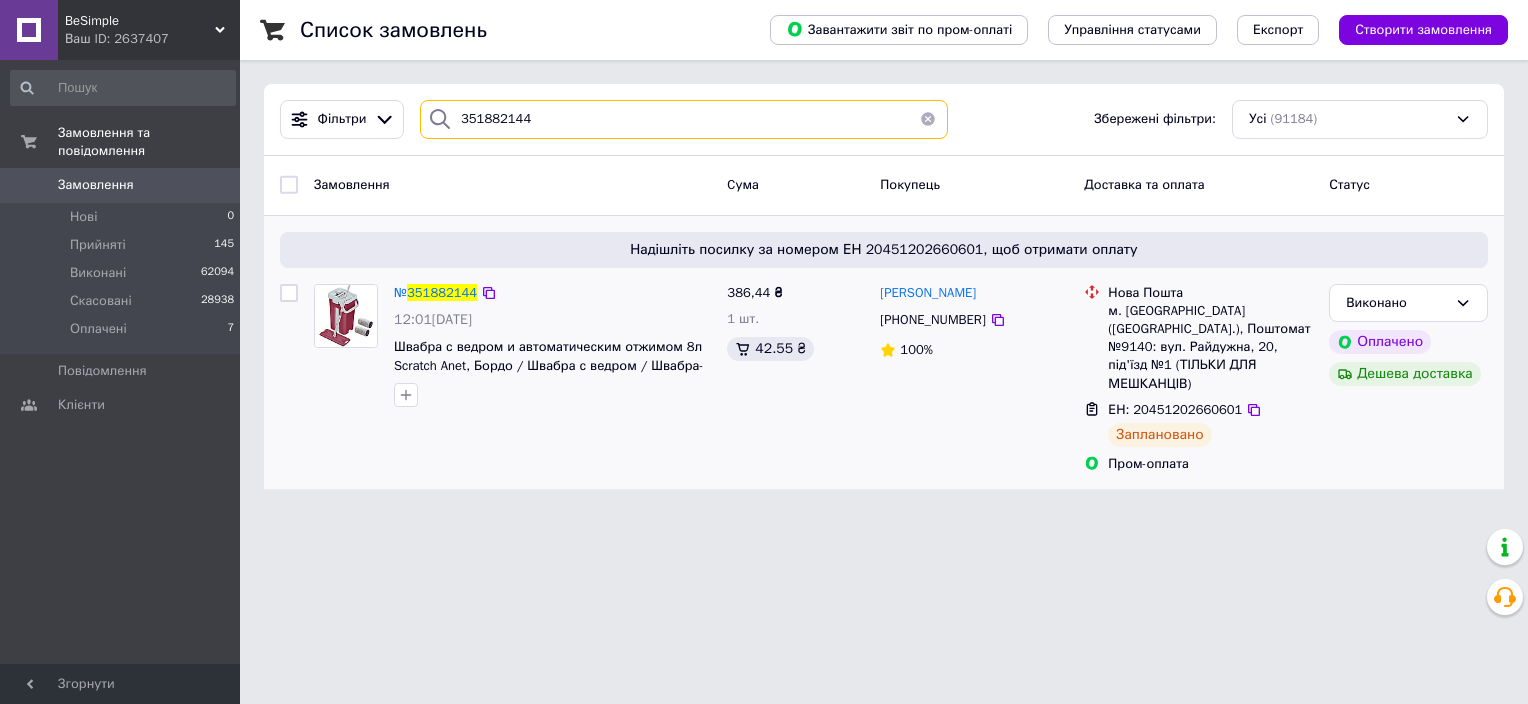 type on "351882144" 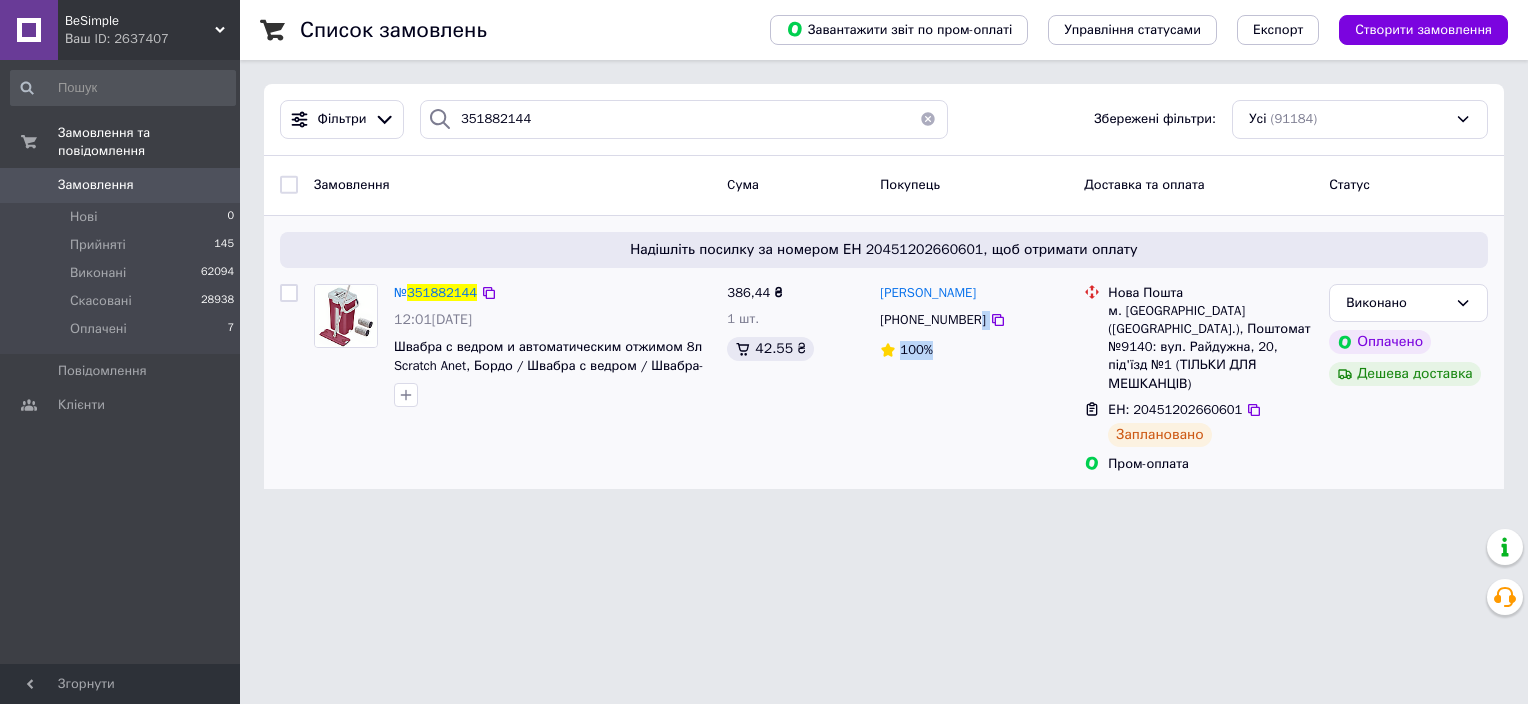 drag, startPoint x: 970, startPoint y: 322, endPoint x: 951, endPoint y: 348, distance: 32.202484 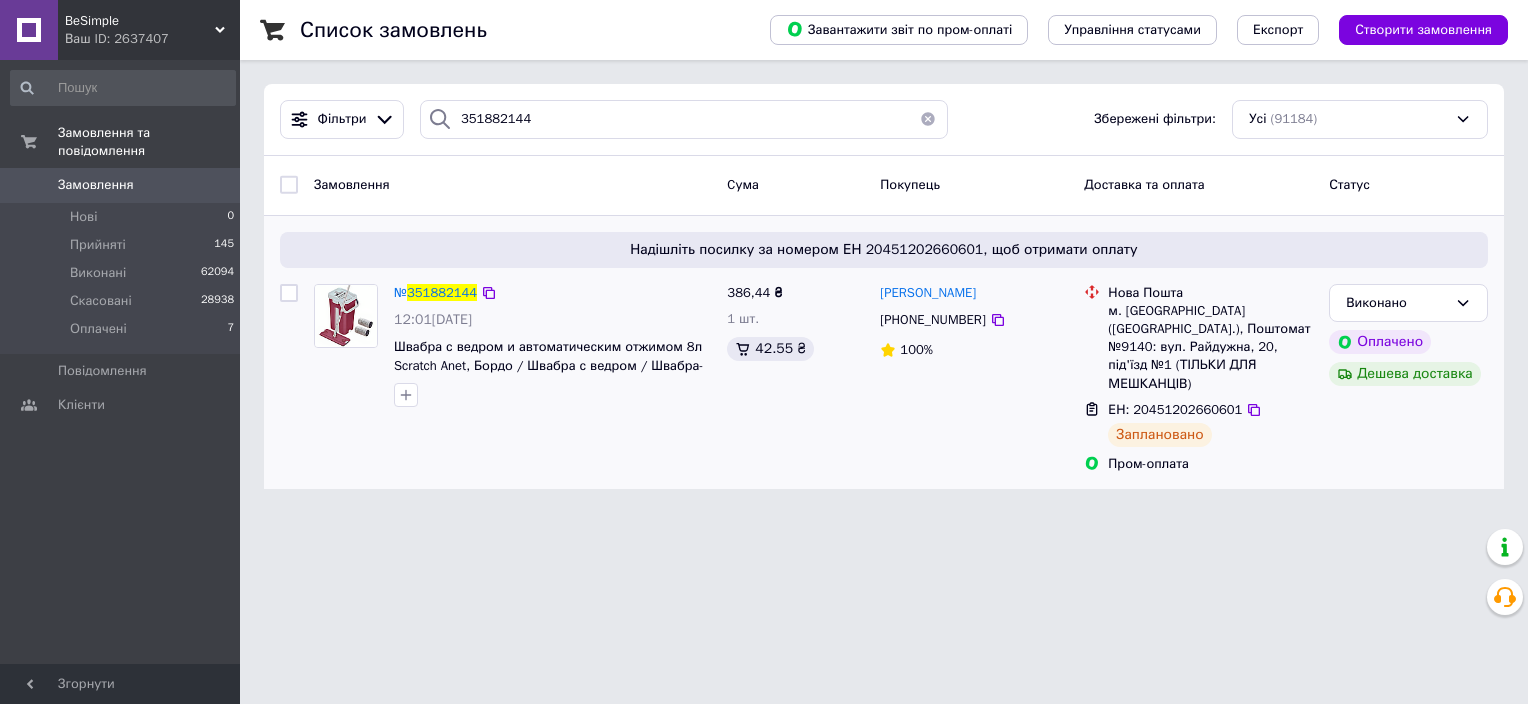 drag, startPoint x: 951, startPoint y: 348, endPoint x: 856, endPoint y: 320, distance: 99.0404 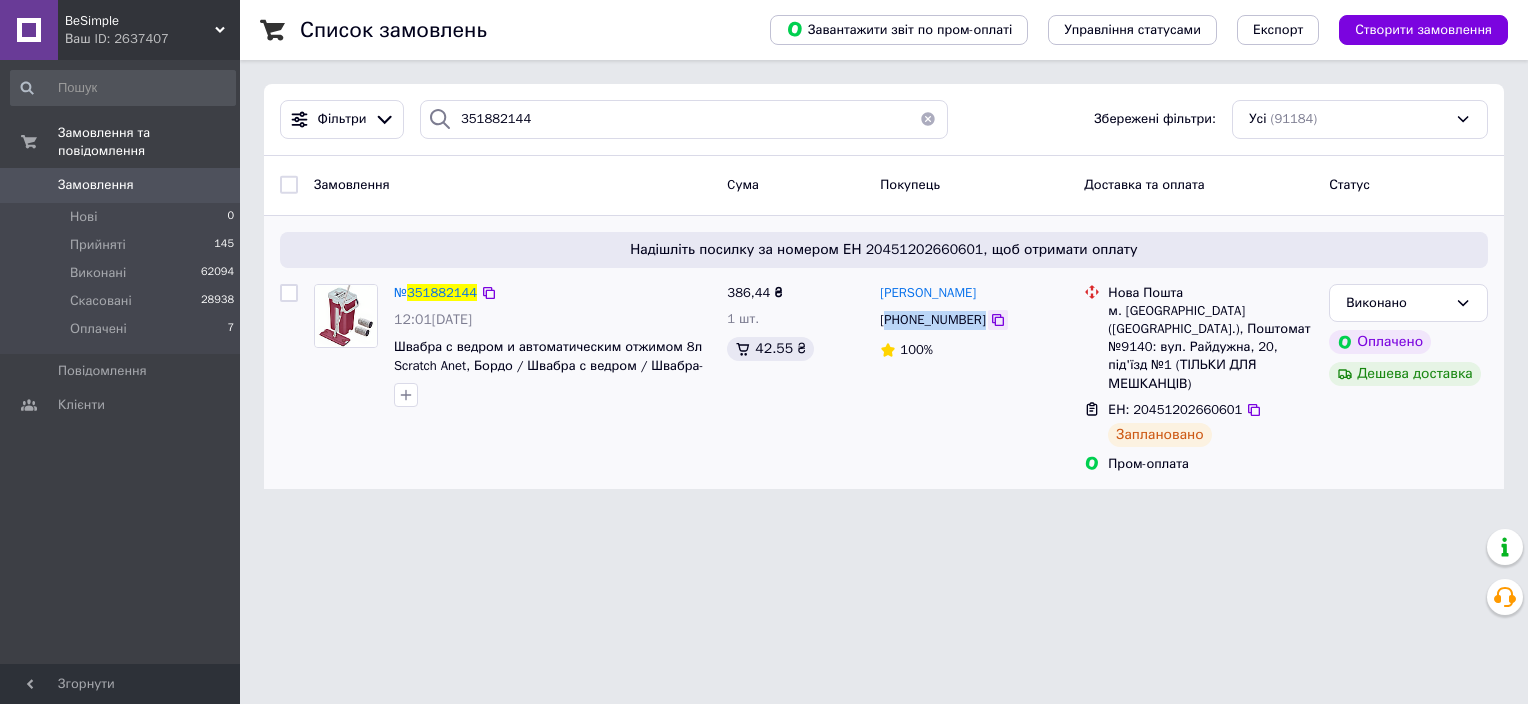 copy on "380932247593" 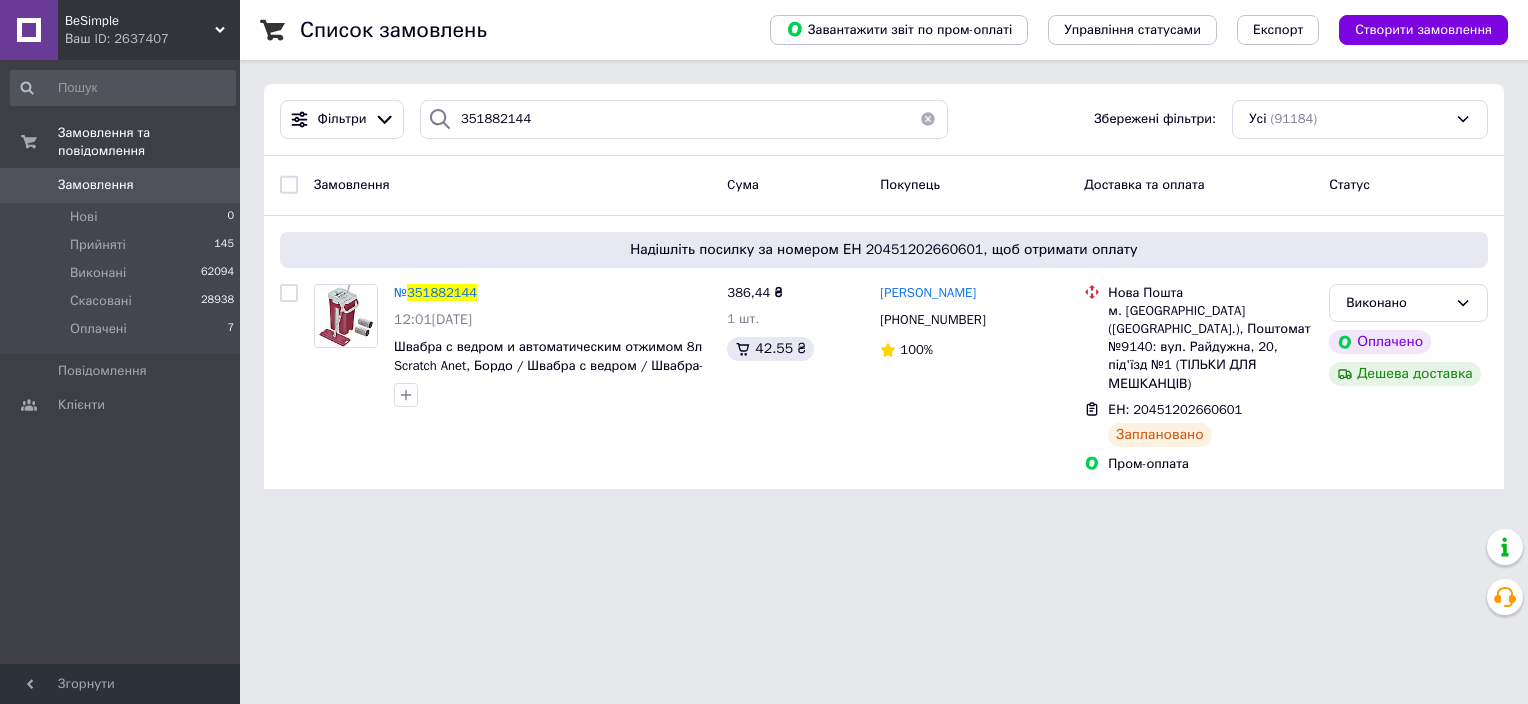 click on "BeSimple" at bounding box center [140, 21] 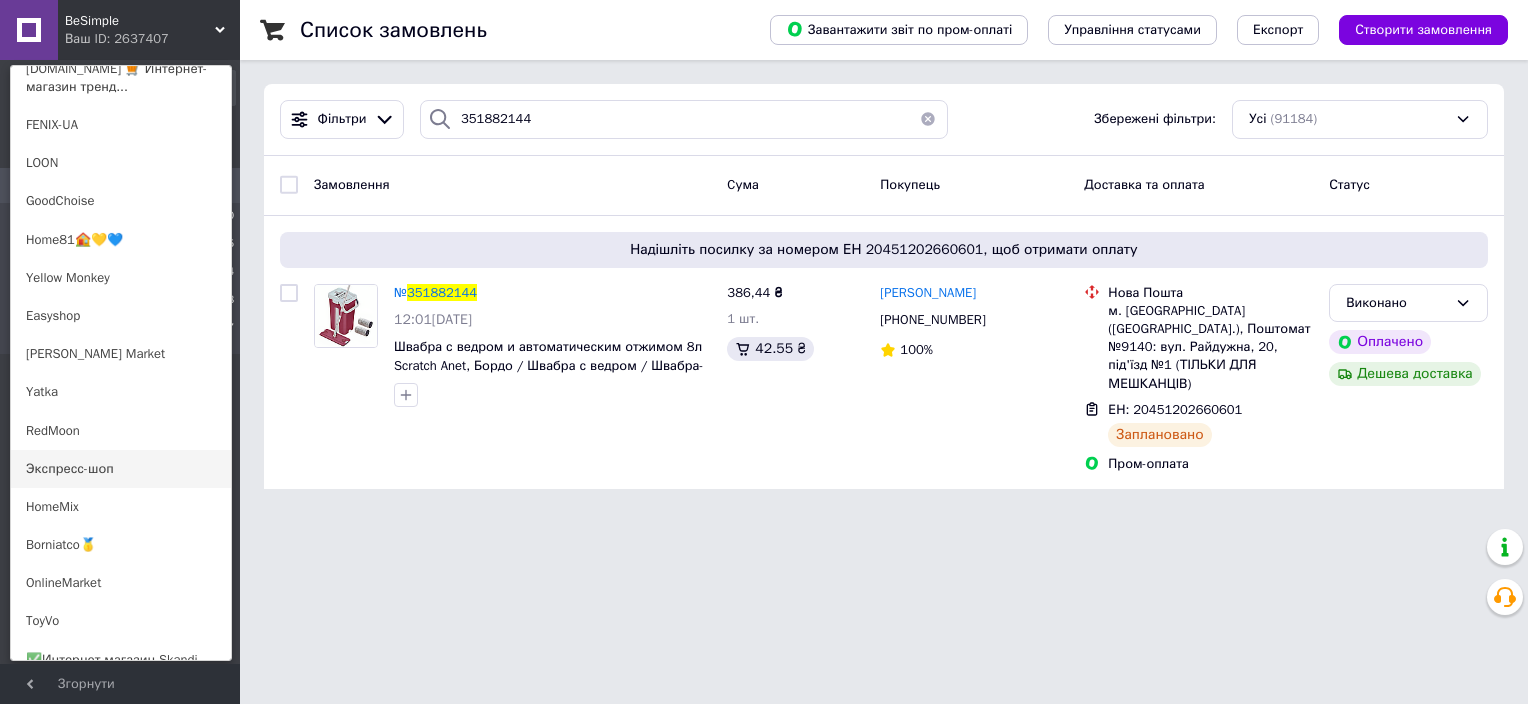 scroll, scrollTop: 600, scrollLeft: 0, axis: vertical 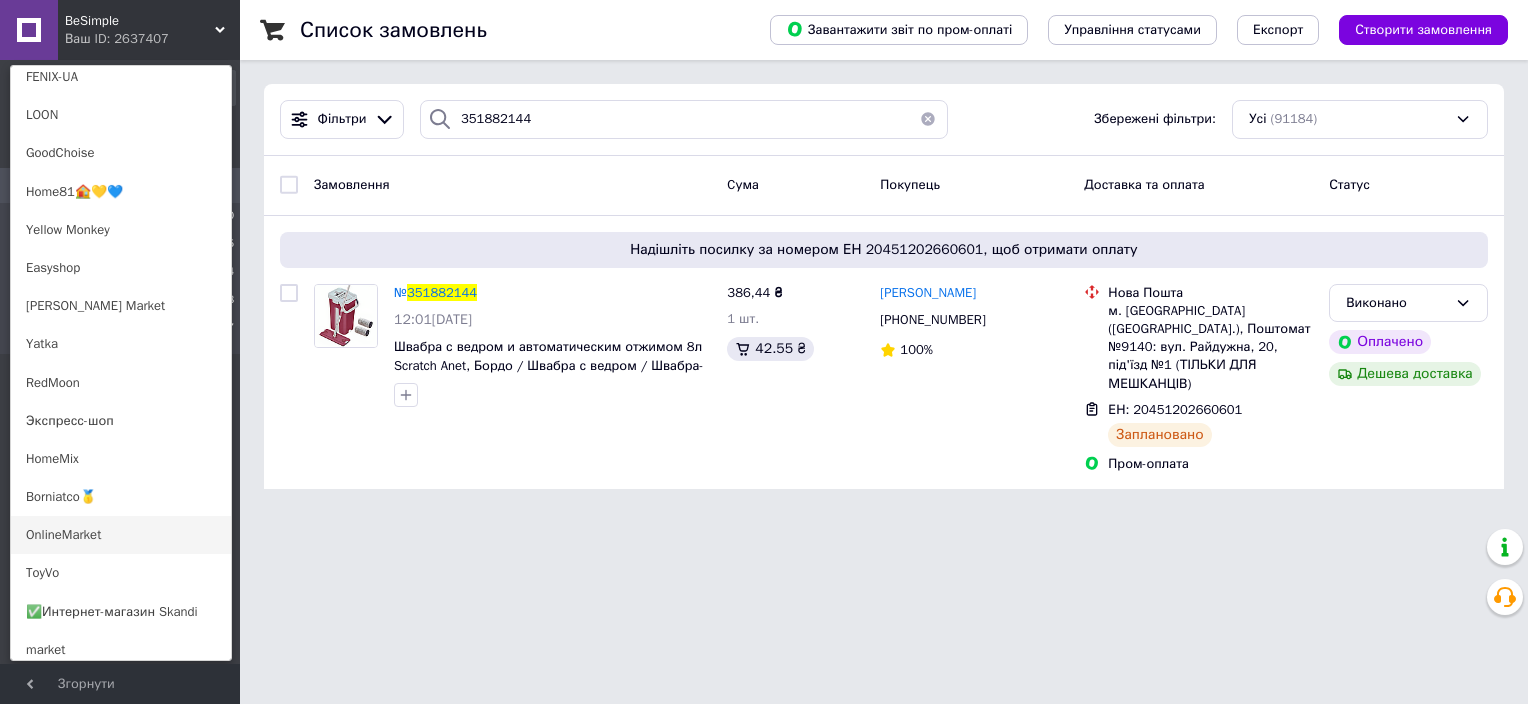 click on "OnlineMarket" at bounding box center [121, 535] 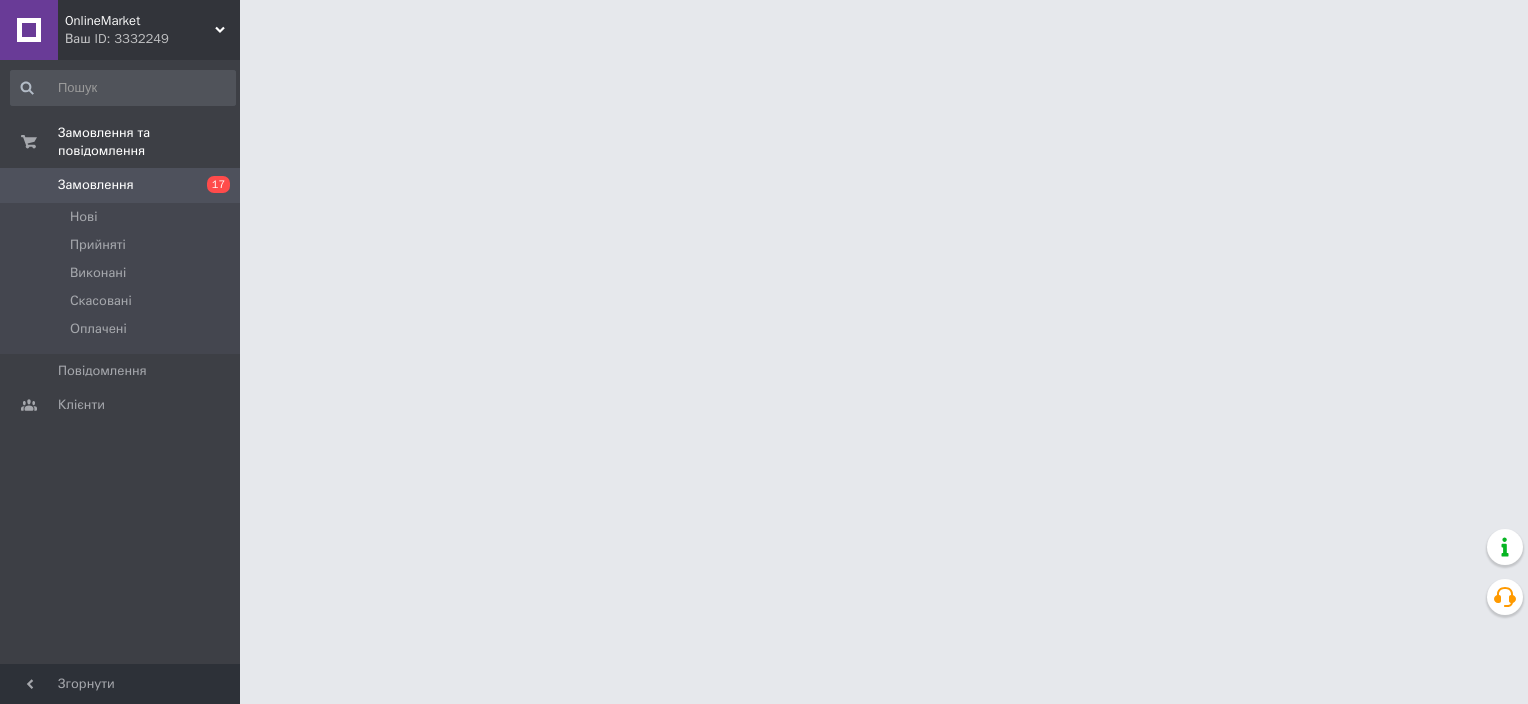scroll, scrollTop: 0, scrollLeft: 0, axis: both 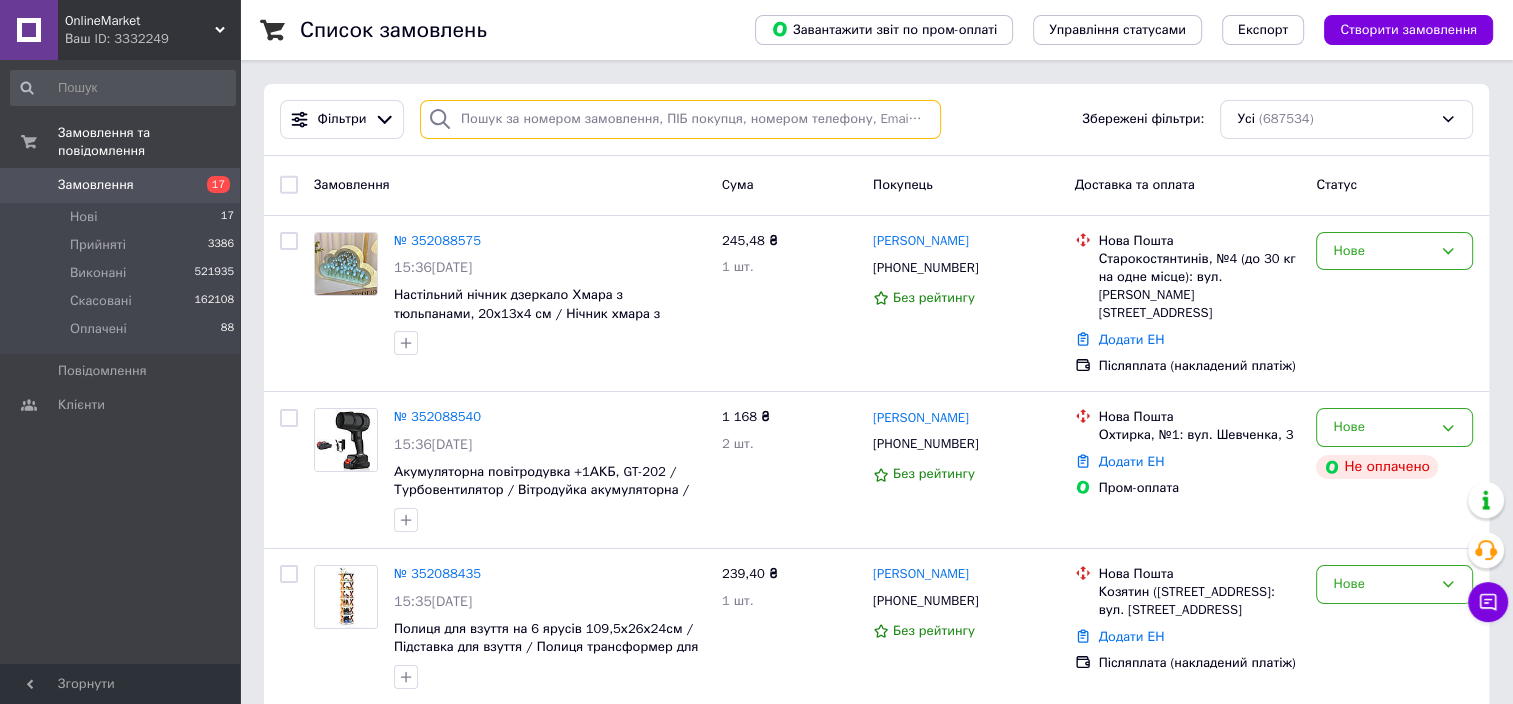 click at bounding box center (680, 119) 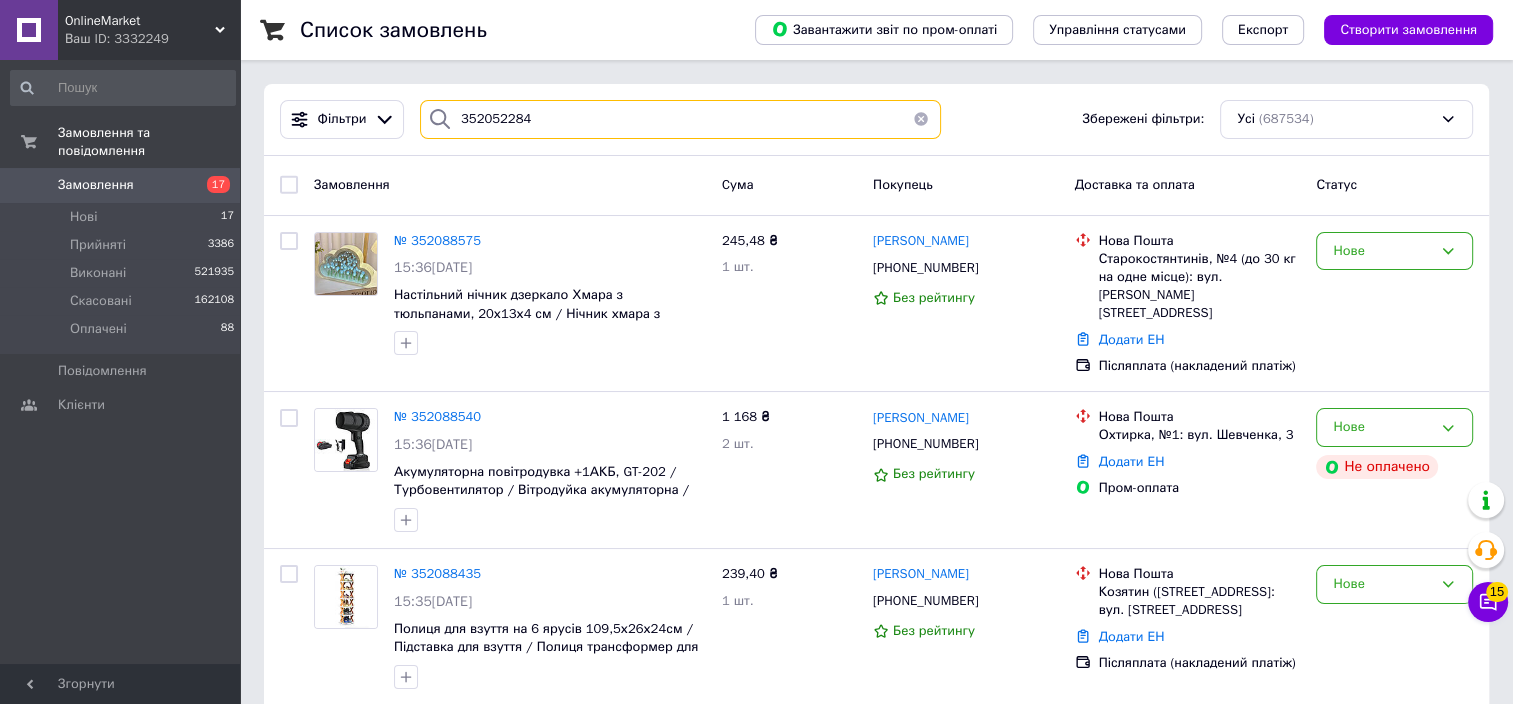 type on "352052284" 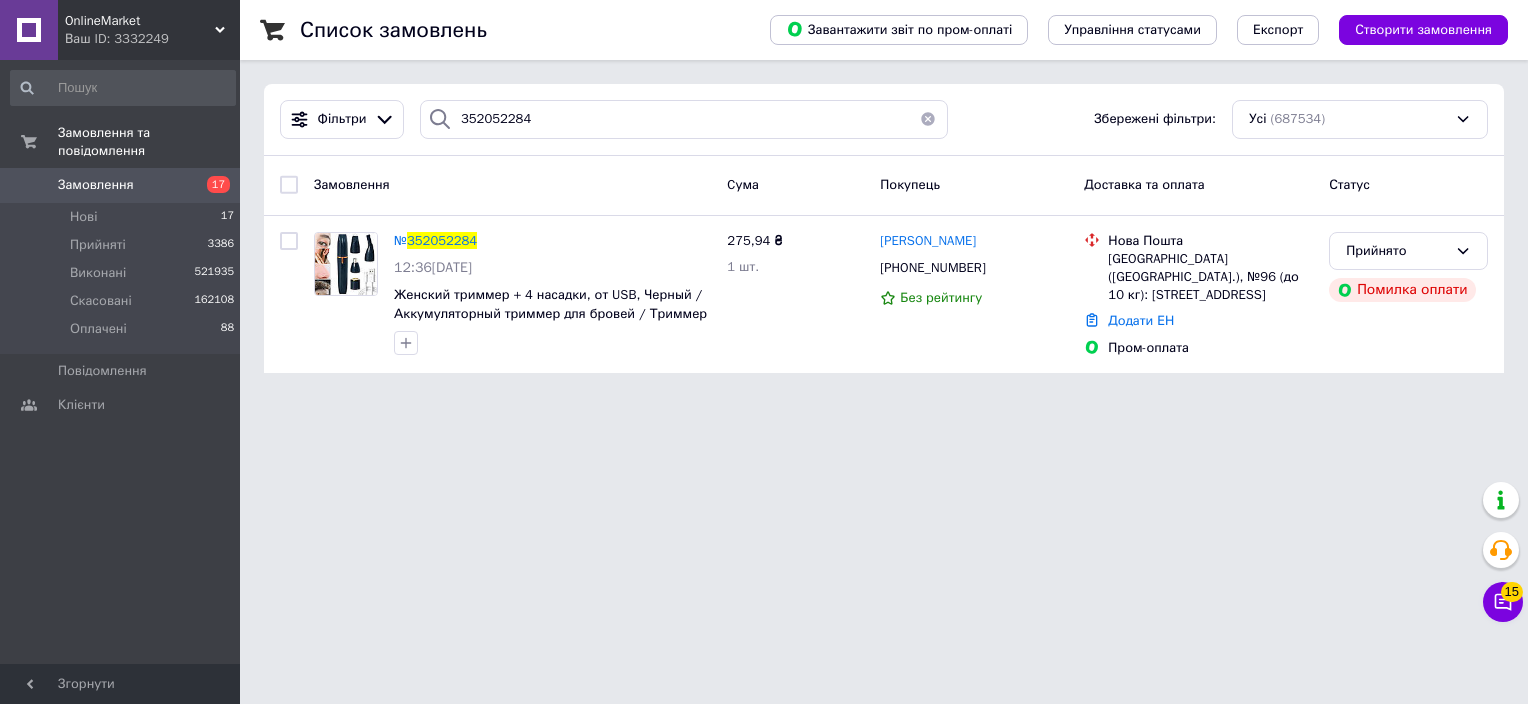 click on "OnlineMarket" at bounding box center (140, 21) 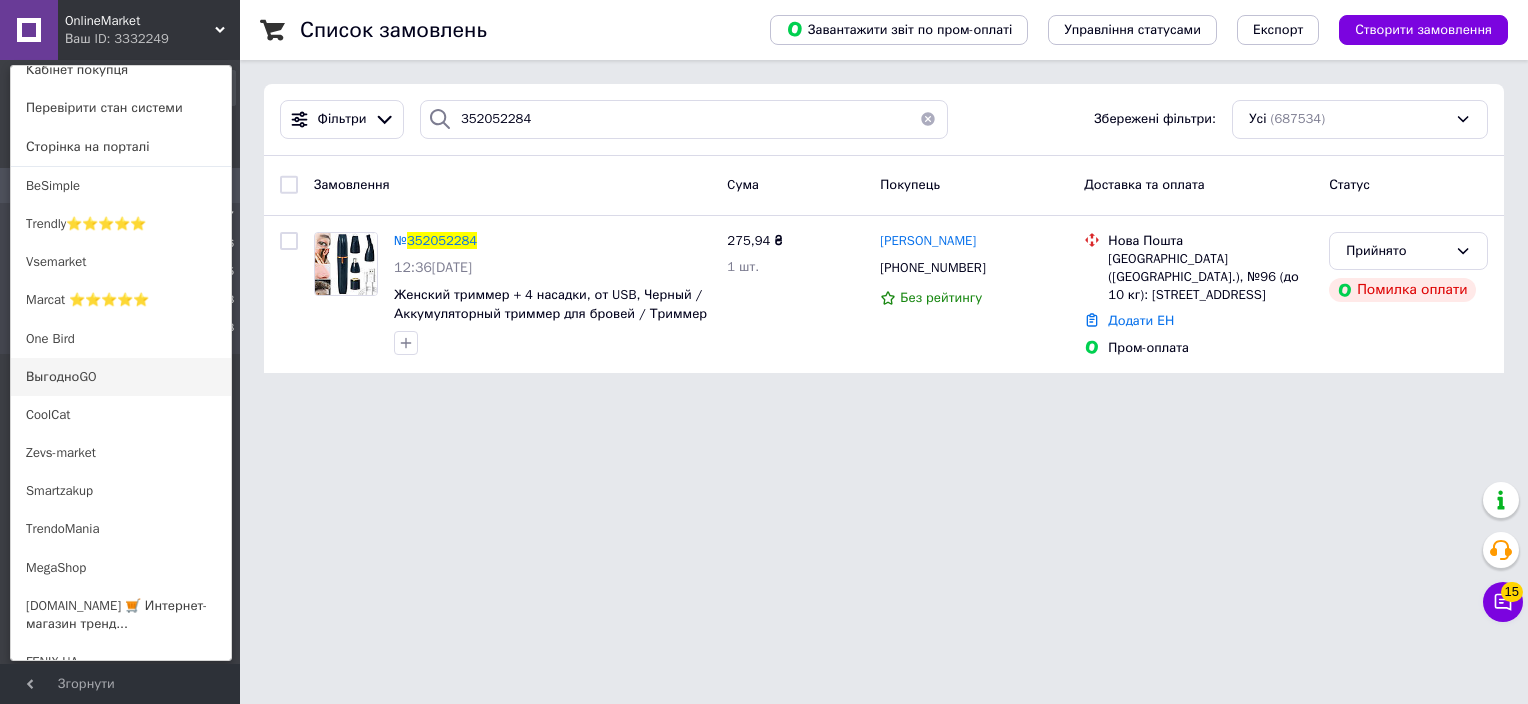 scroll, scrollTop: 100, scrollLeft: 0, axis: vertical 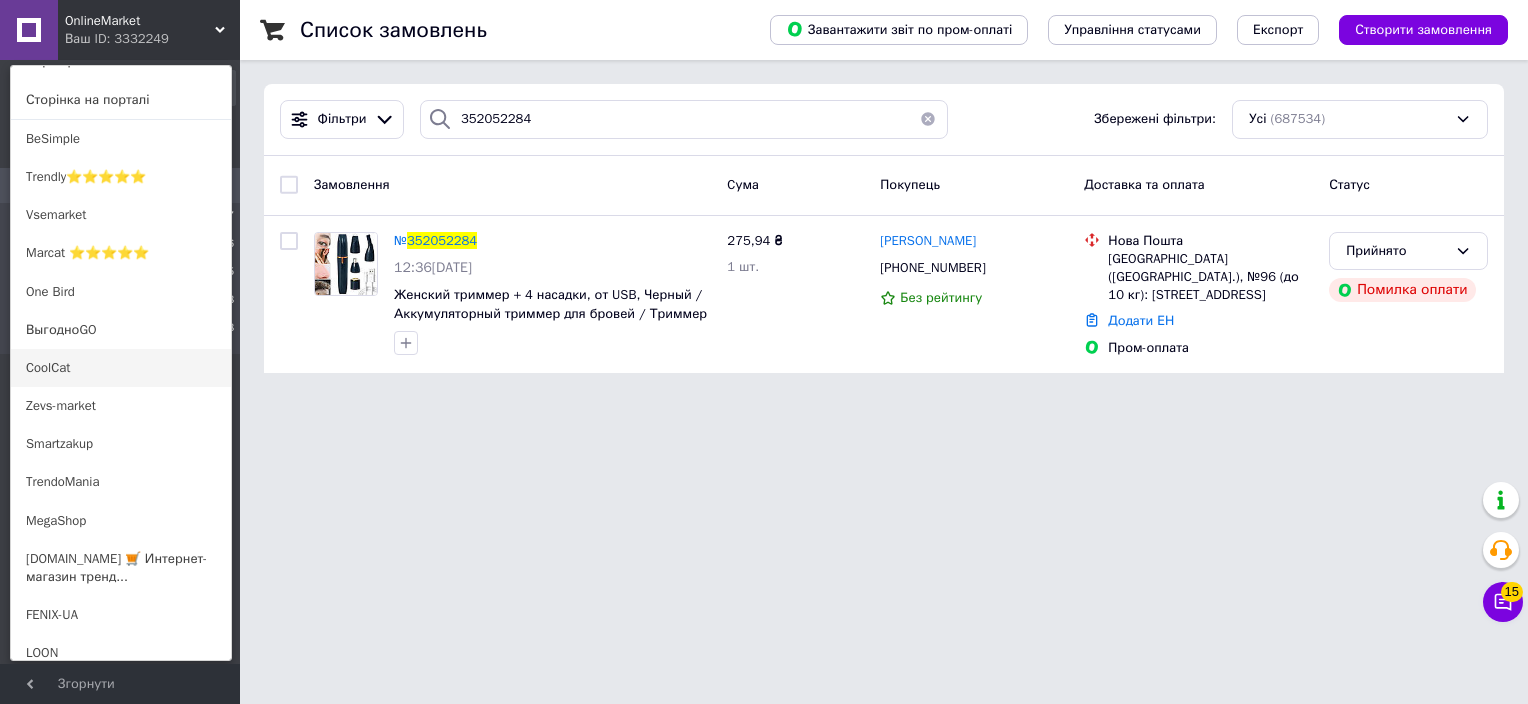click on "CoolCat" at bounding box center (121, 368) 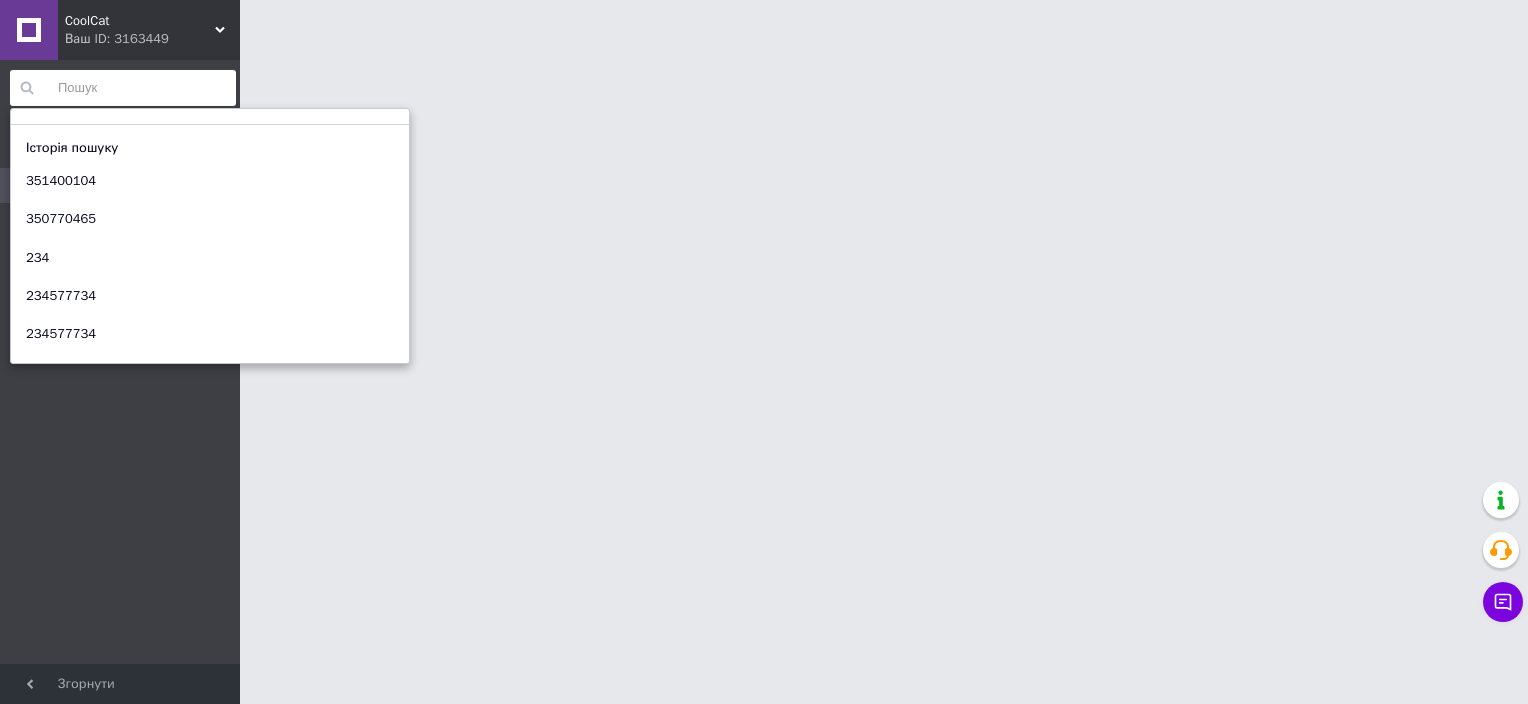 scroll, scrollTop: 0, scrollLeft: 0, axis: both 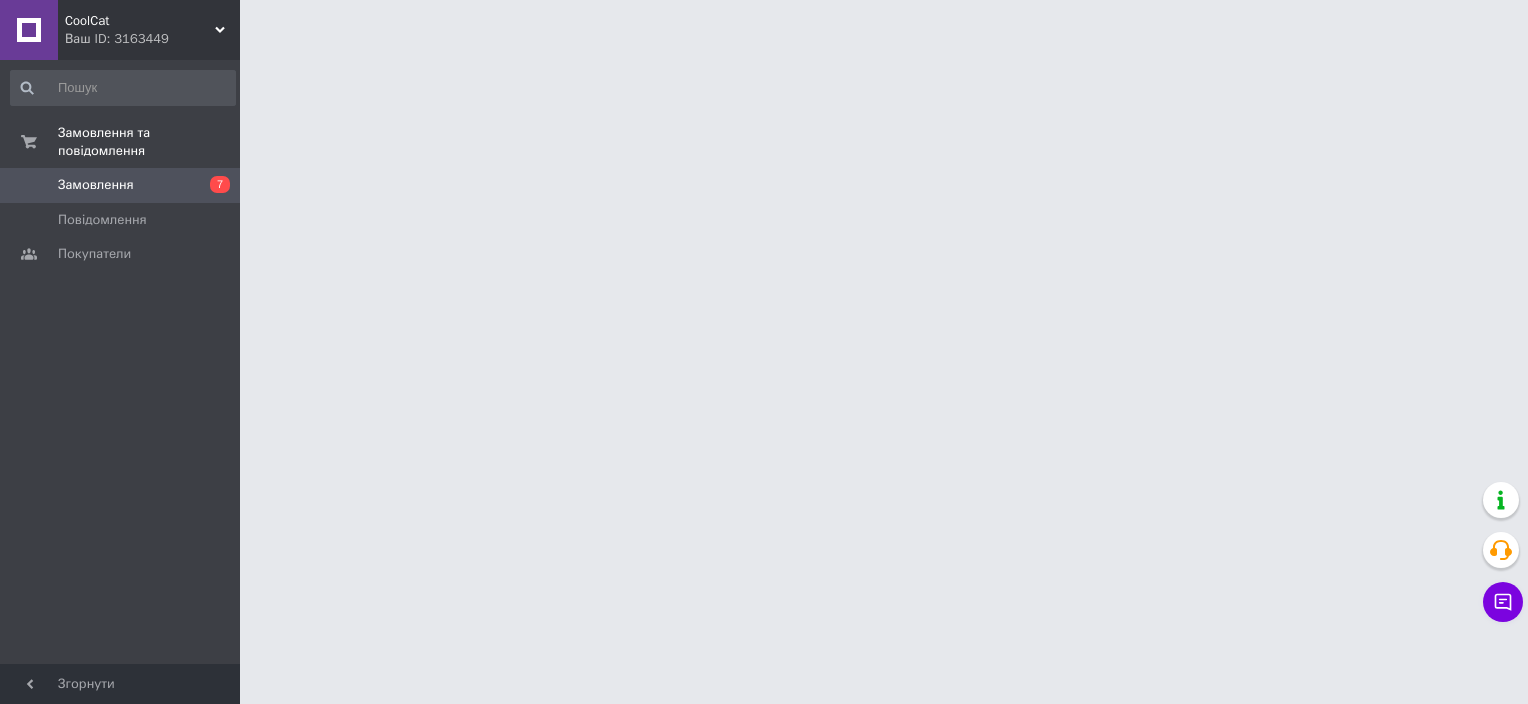 click on "CoolCat Ваш ID: 3163449 Сайт CoolCat Кабінет покупця Перевірити стан системи Сторінка на порталі BeSimple Trendly⭐⭐⭐⭐⭐ Vsemarket Marcat ⭐⭐⭐⭐⭐ One Bird ВыгодноGO Zevs-market Smartzakup TrendoMania MegaShop [DOMAIN_NAME] 🛒 Интернет-магазин тренд... FENIX-UA LOON GoodChoise Home81🏠💛💙 Yellow Monkey Easyshop [PERSON_NAME] Market Yatka RedMoon Экспресс-шоп HomeMix Borniatco🥇 OnlineMarket ToyVo ✅Интернет-магазин Skandi market Sklad-044 Shopik HataSpace Croko EasyOpt LifeStyle Інтернет магазин Sklad-032 Laggi market ToolPro Bybka Be Store Best-Buy ✅ 🔒 💯 💛💙 Shop-Market-Top Dropom BoTreba HUGO Довідка Вийти Замовлення та повідомлення Замовлення 7 Повідомлення 0 Покупатели" at bounding box center (764, 25) 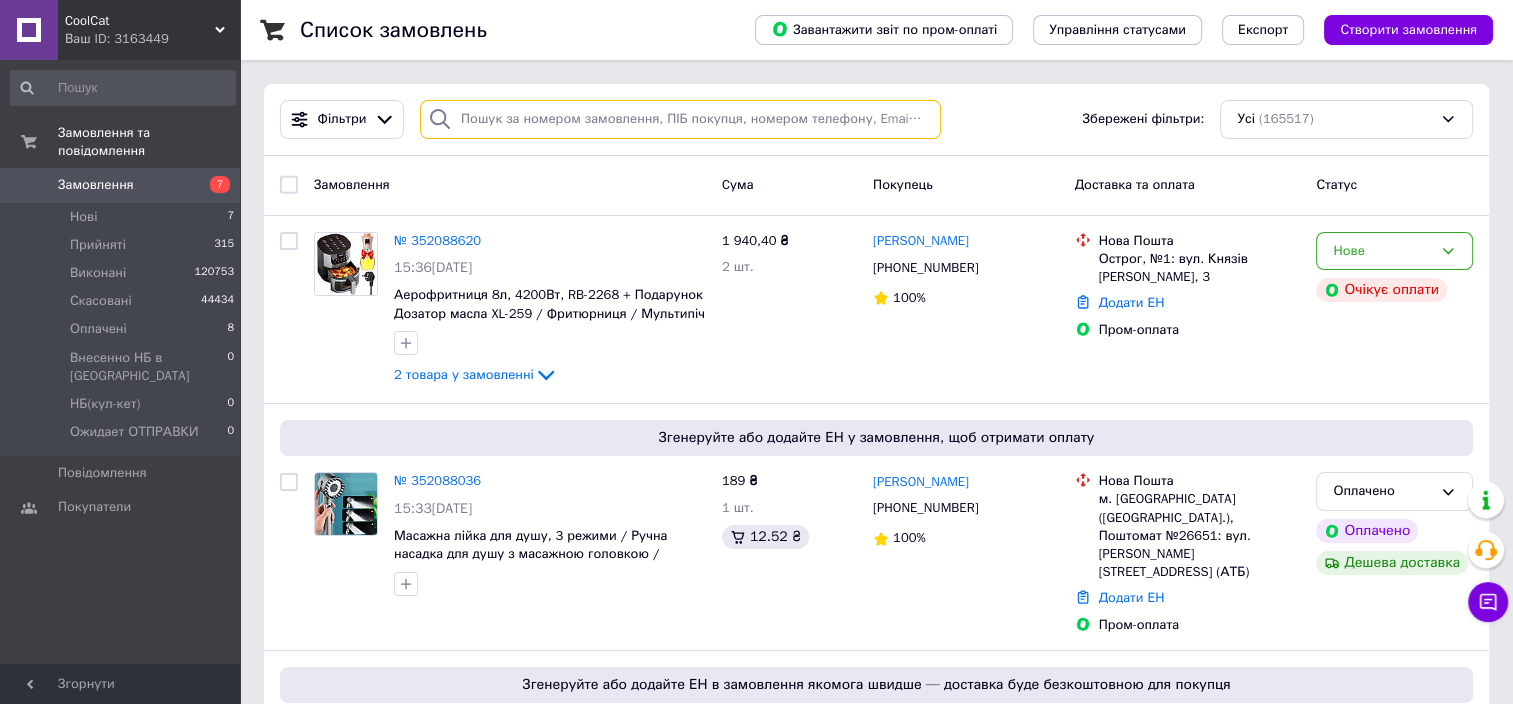 click at bounding box center [680, 119] 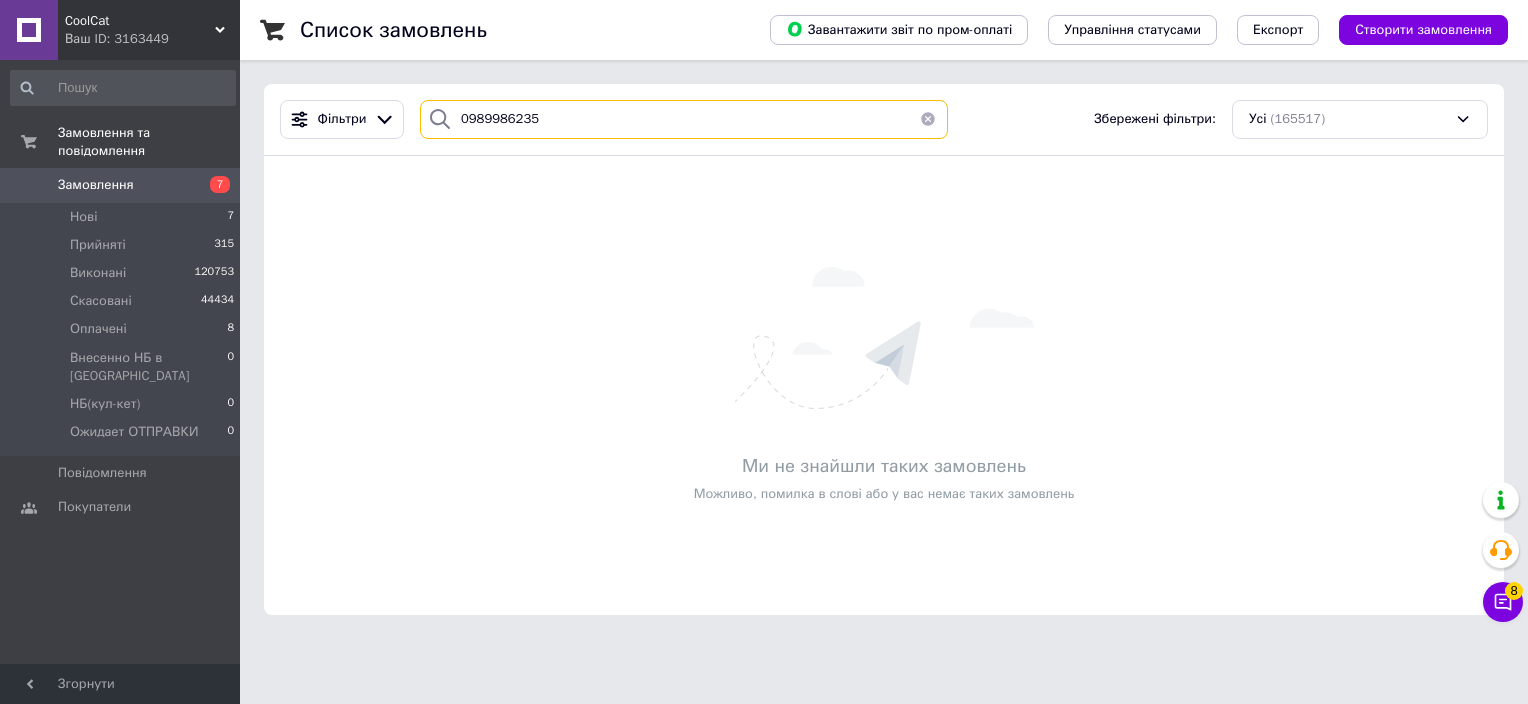 type on "0989986235" 